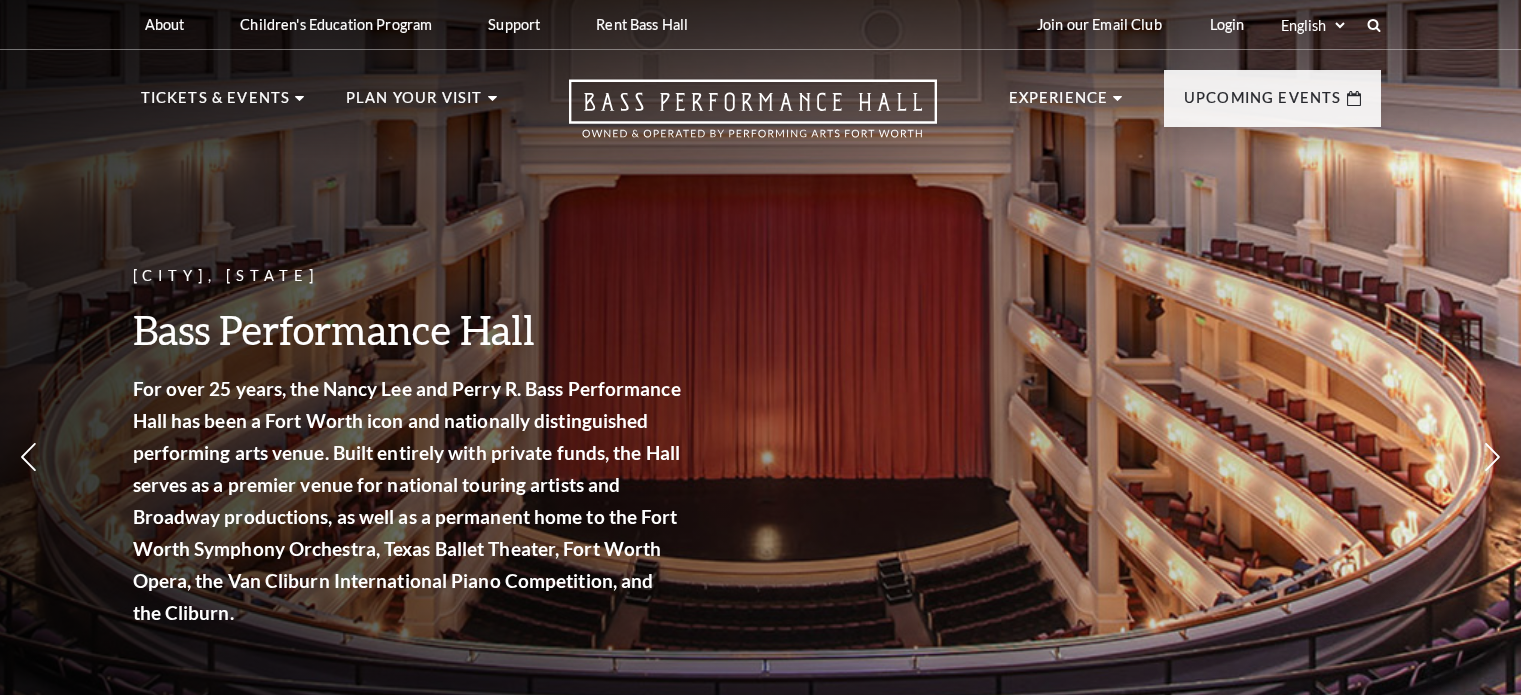 scroll, scrollTop: 0, scrollLeft: 0, axis: both 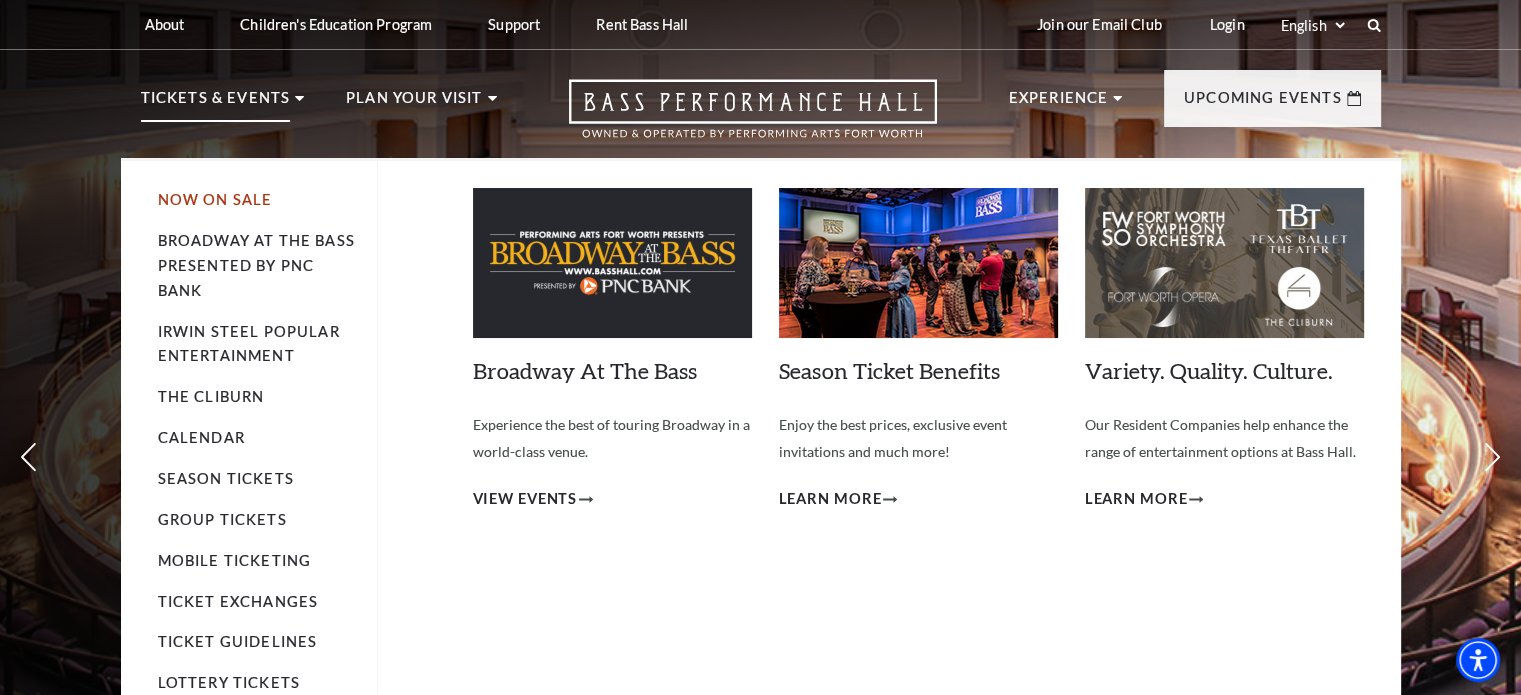 click on "Now On Sale" at bounding box center [215, 199] 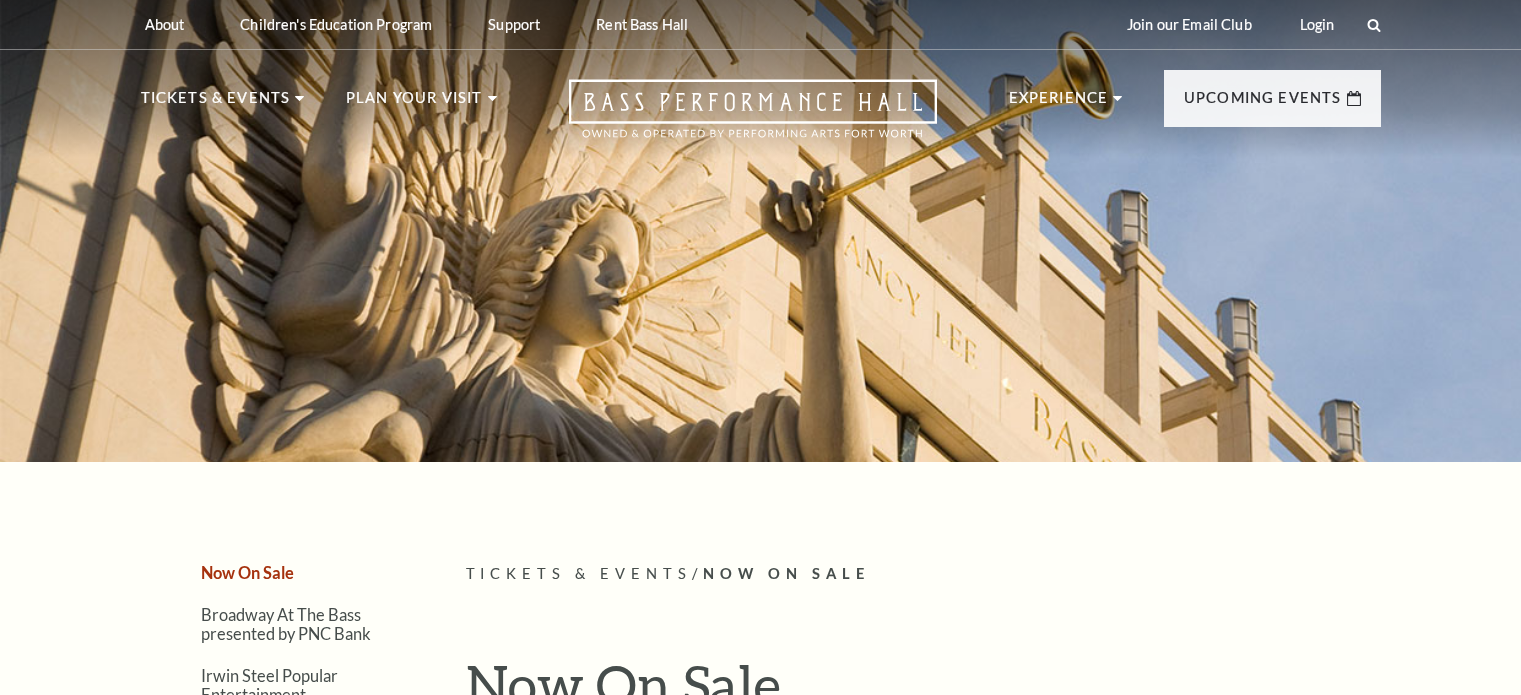 scroll, scrollTop: 0, scrollLeft: 0, axis: both 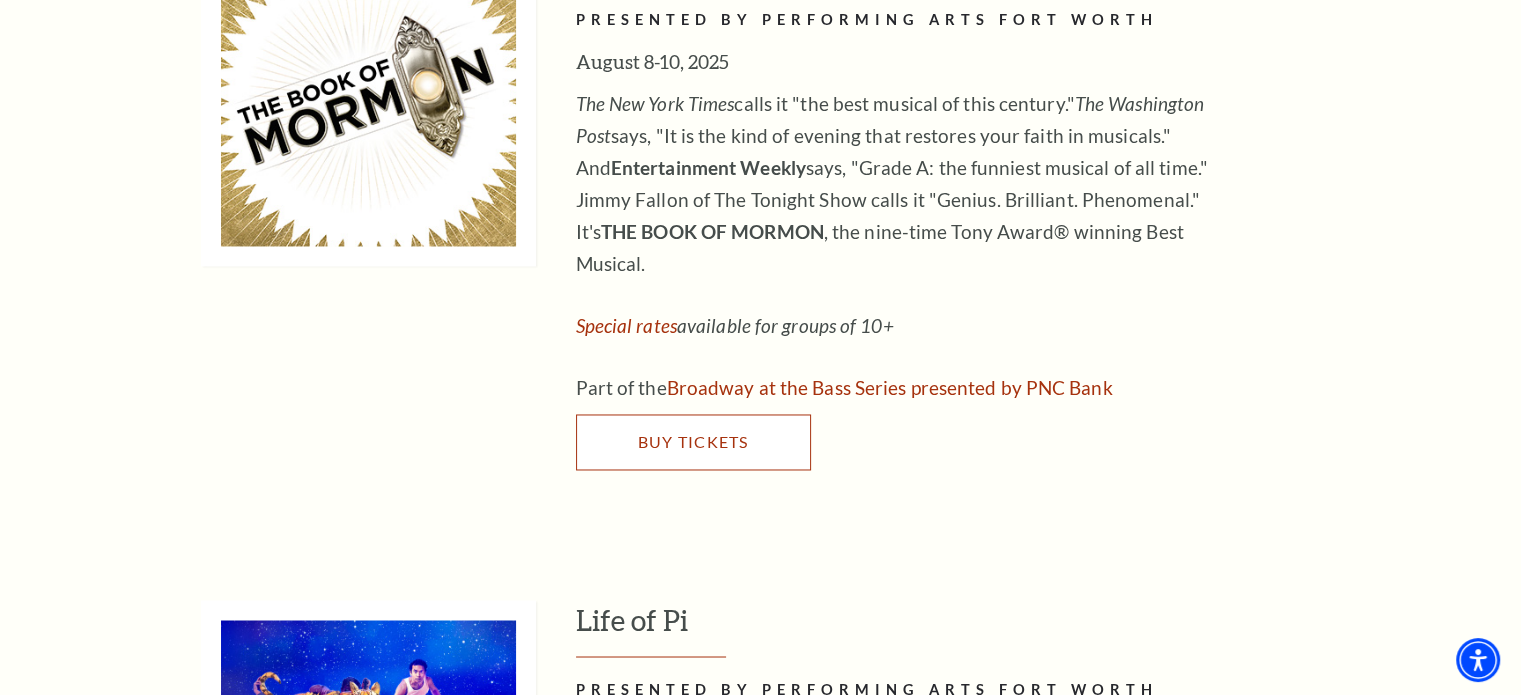click on "Buy Tickets" at bounding box center [693, 442] 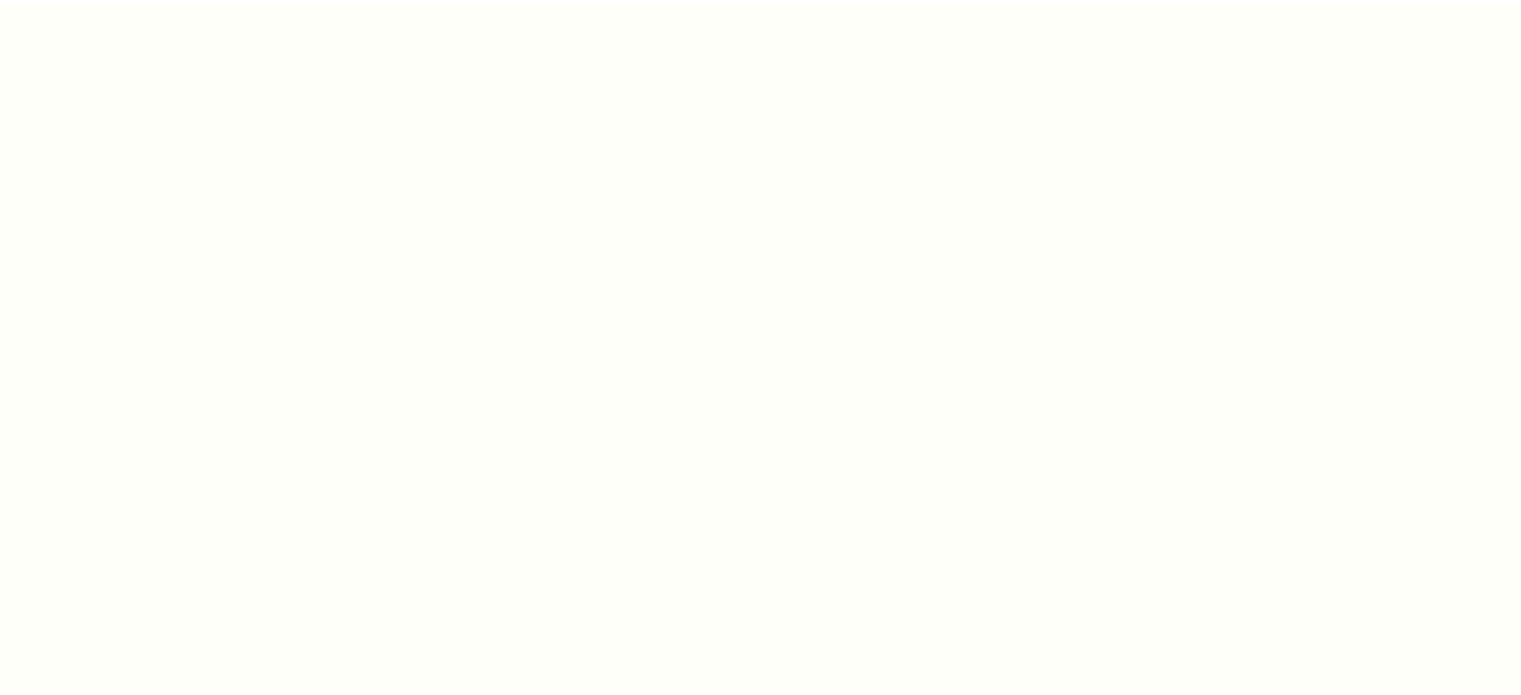 scroll, scrollTop: 0, scrollLeft: 0, axis: both 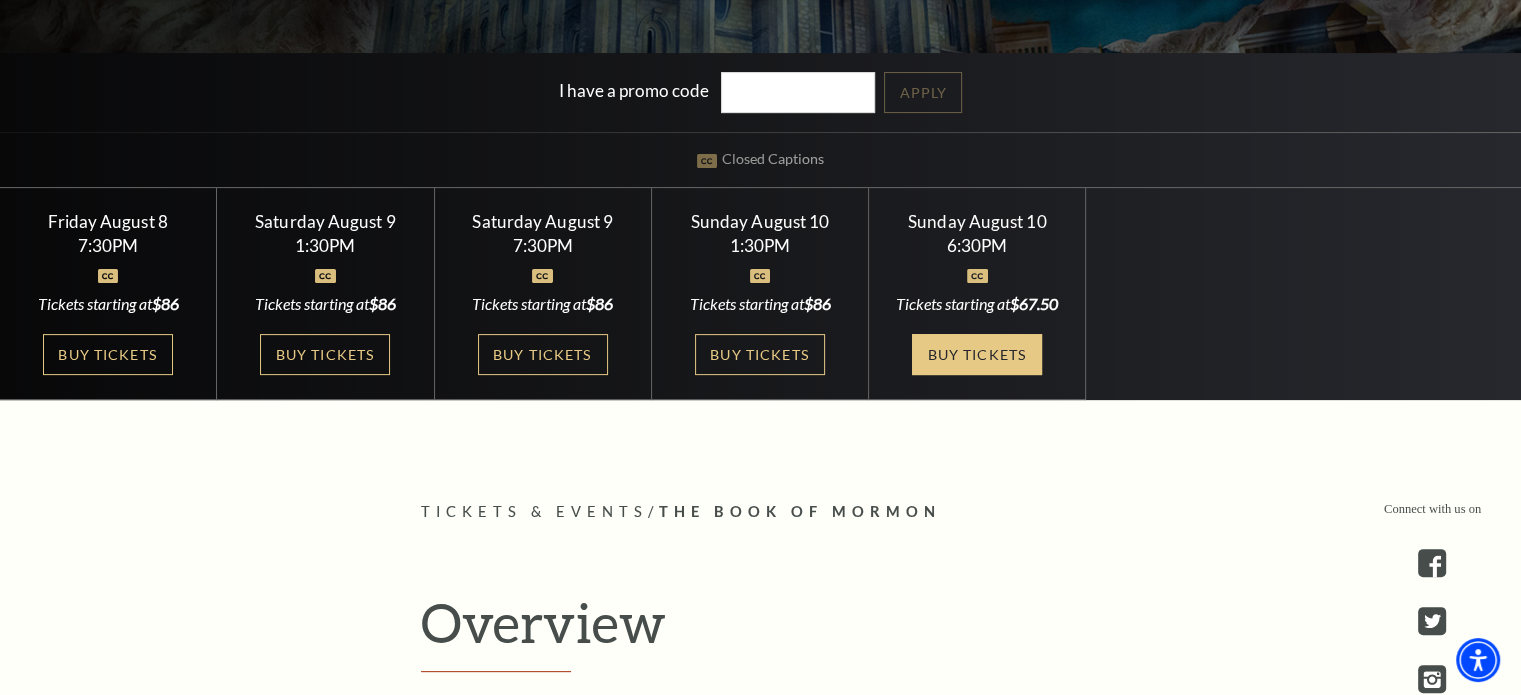 click on "Buy Tickets" at bounding box center (977, 354) 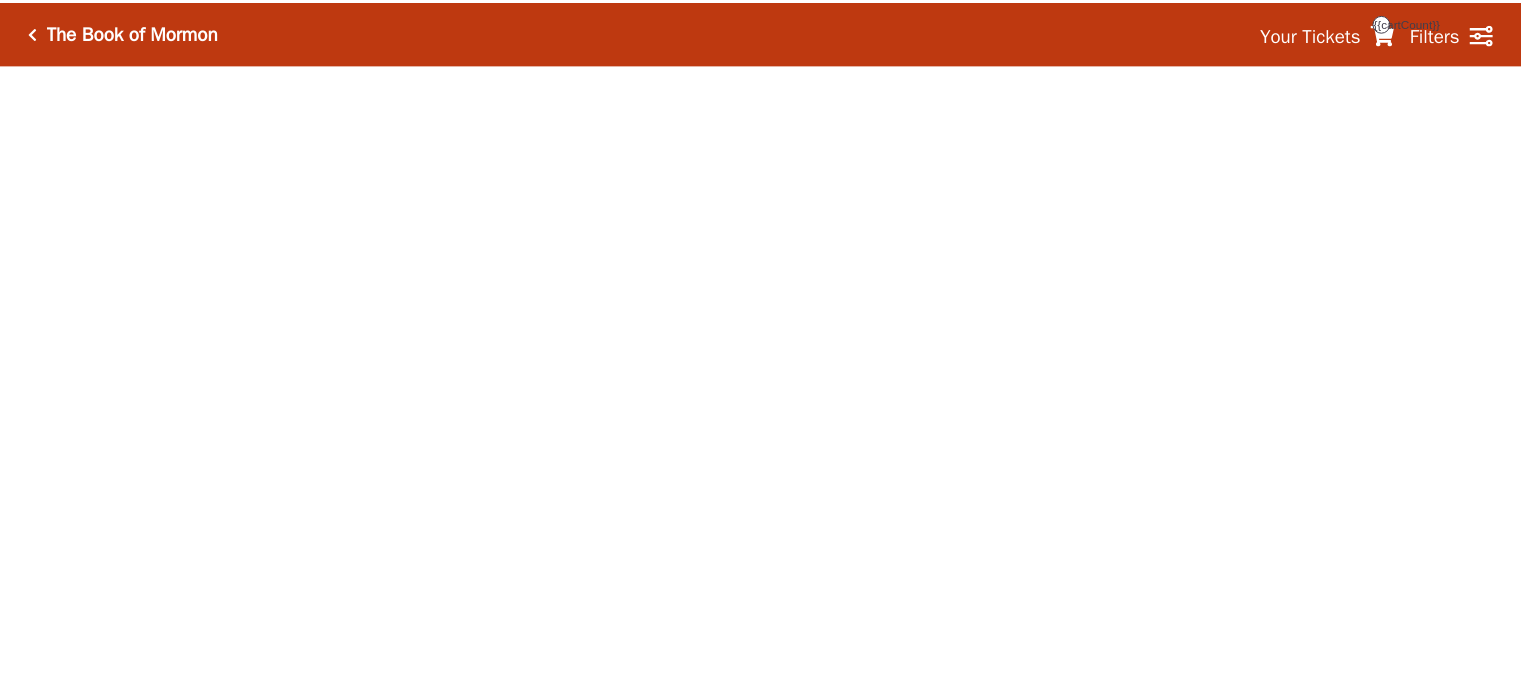 scroll, scrollTop: 0, scrollLeft: 0, axis: both 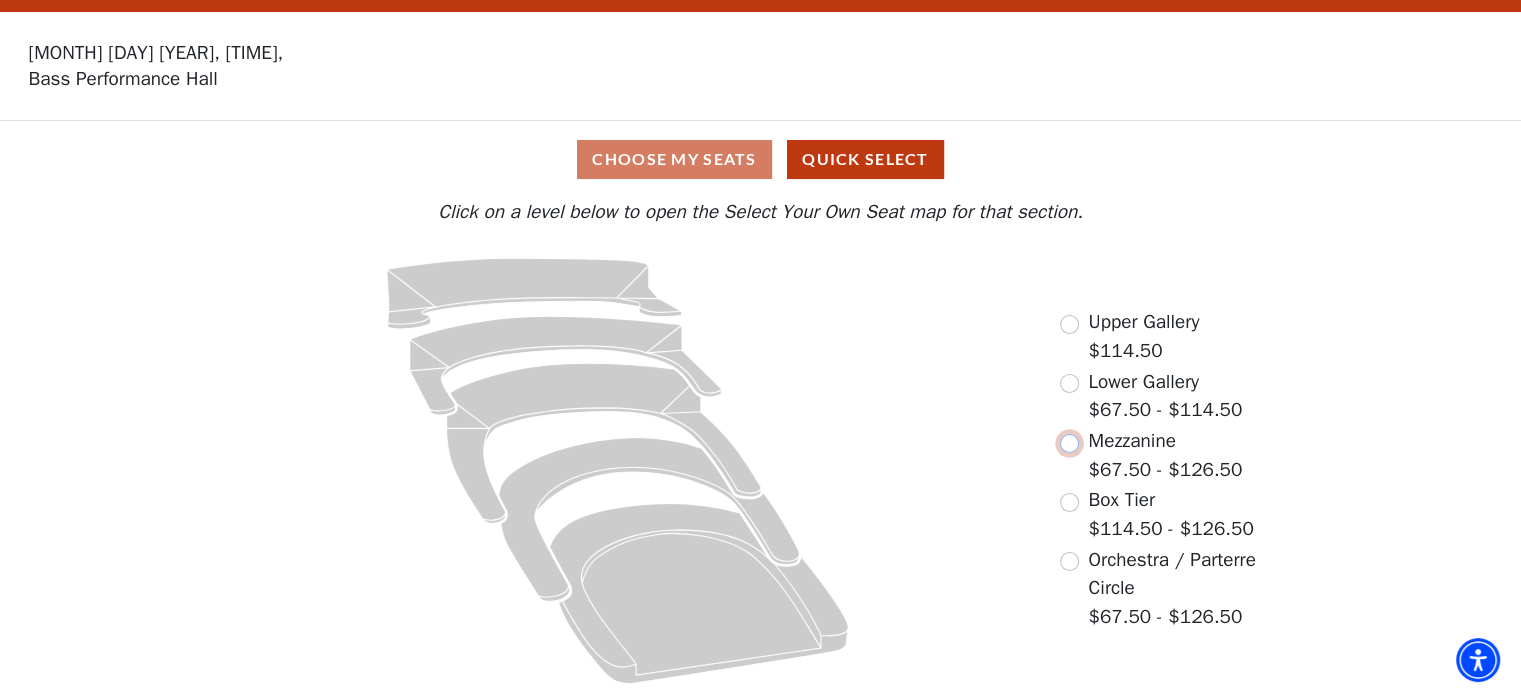 click at bounding box center (1069, 443) 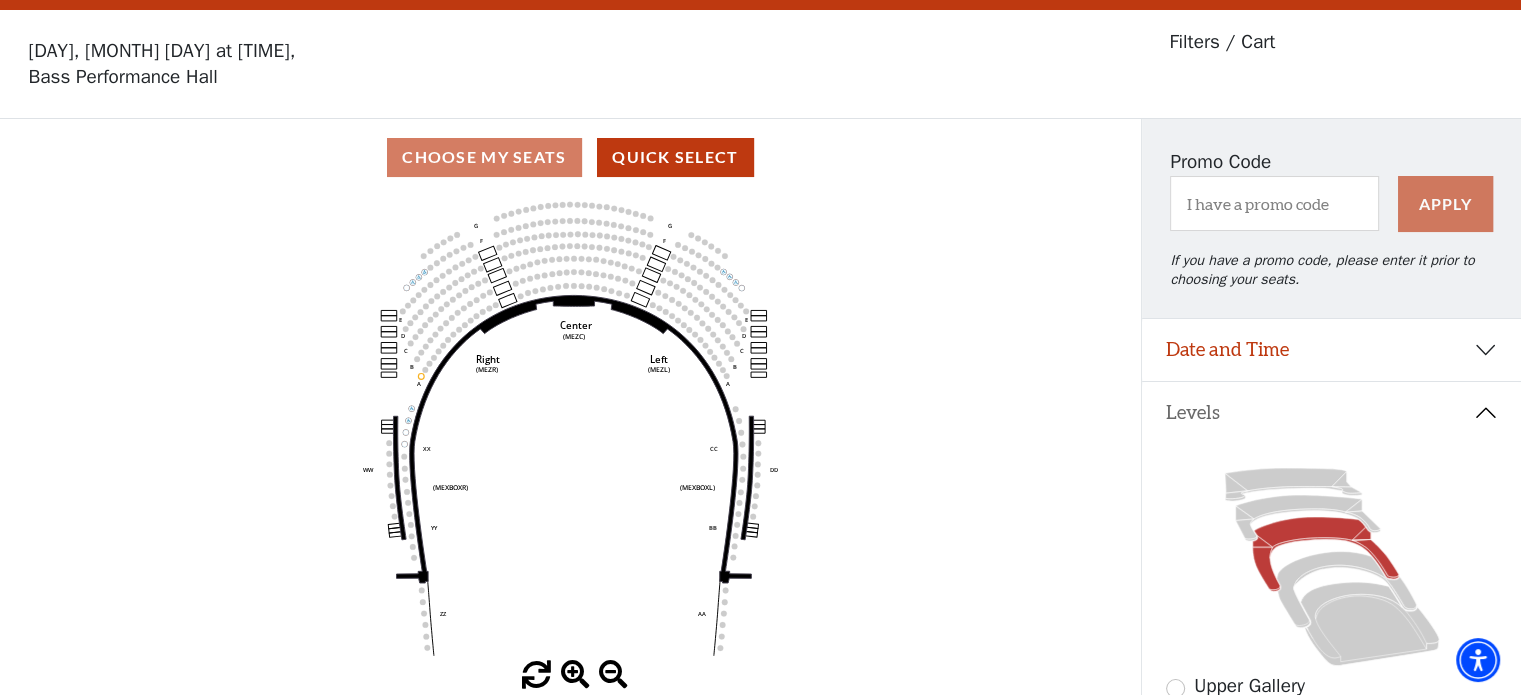 scroll, scrollTop: 92, scrollLeft: 0, axis: vertical 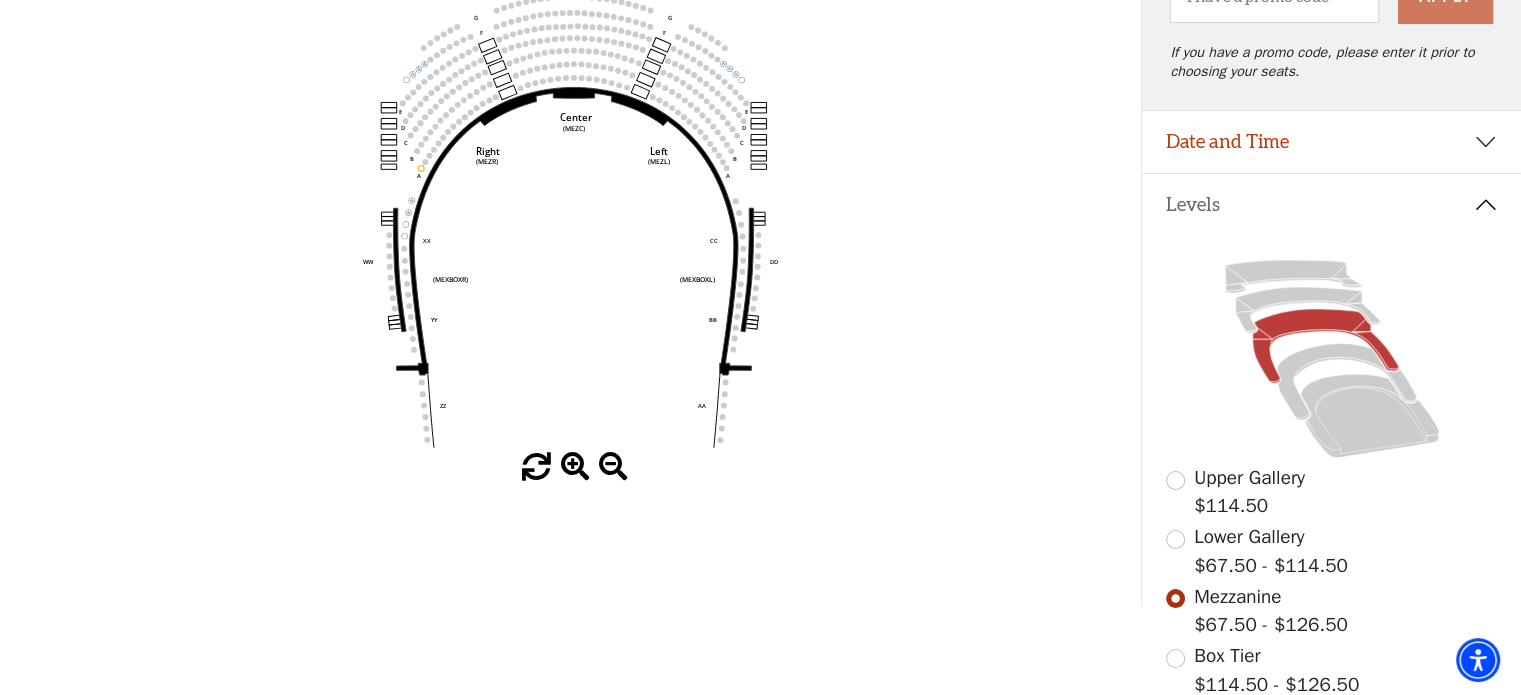 drag, startPoint x: 1530, startPoint y: 137, endPoint x: 1530, endPoint y: 229, distance: 92 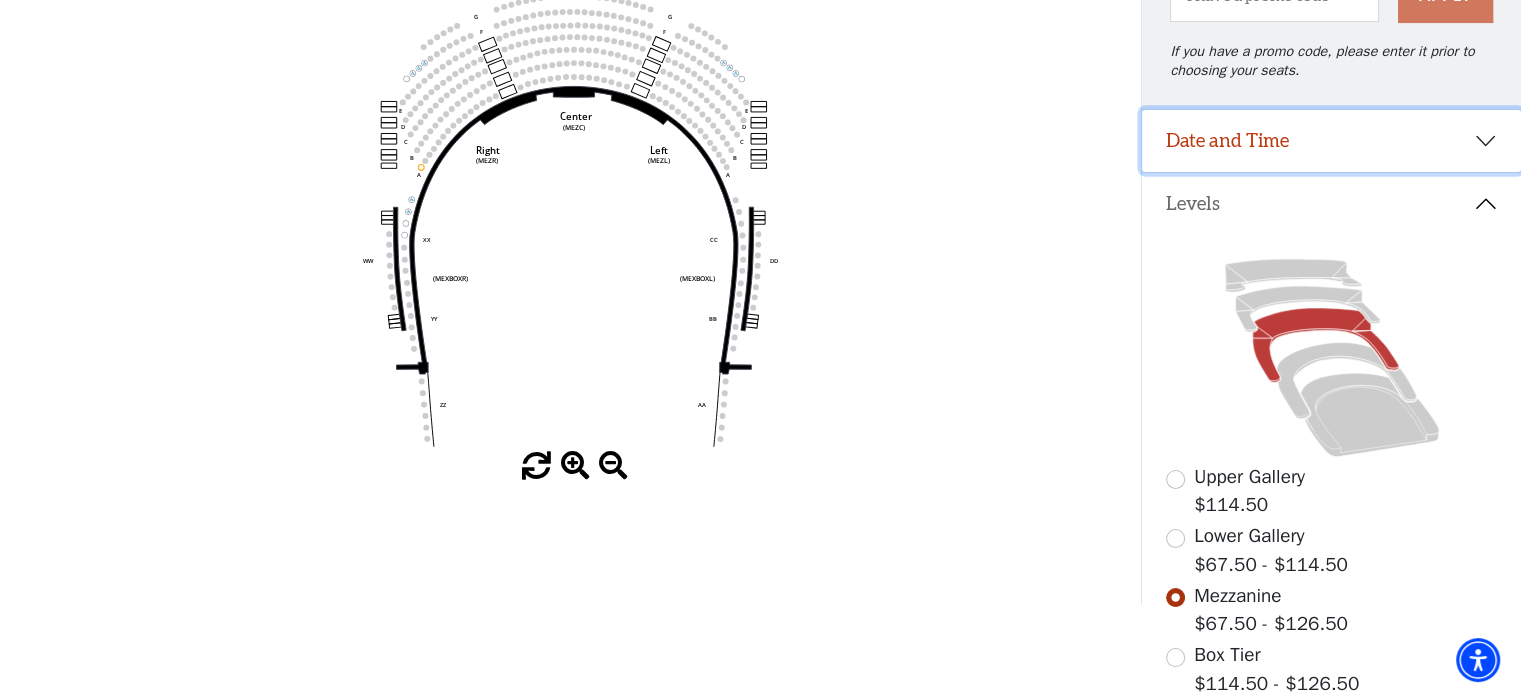 click on "Date and Time" at bounding box center [1331, 141] 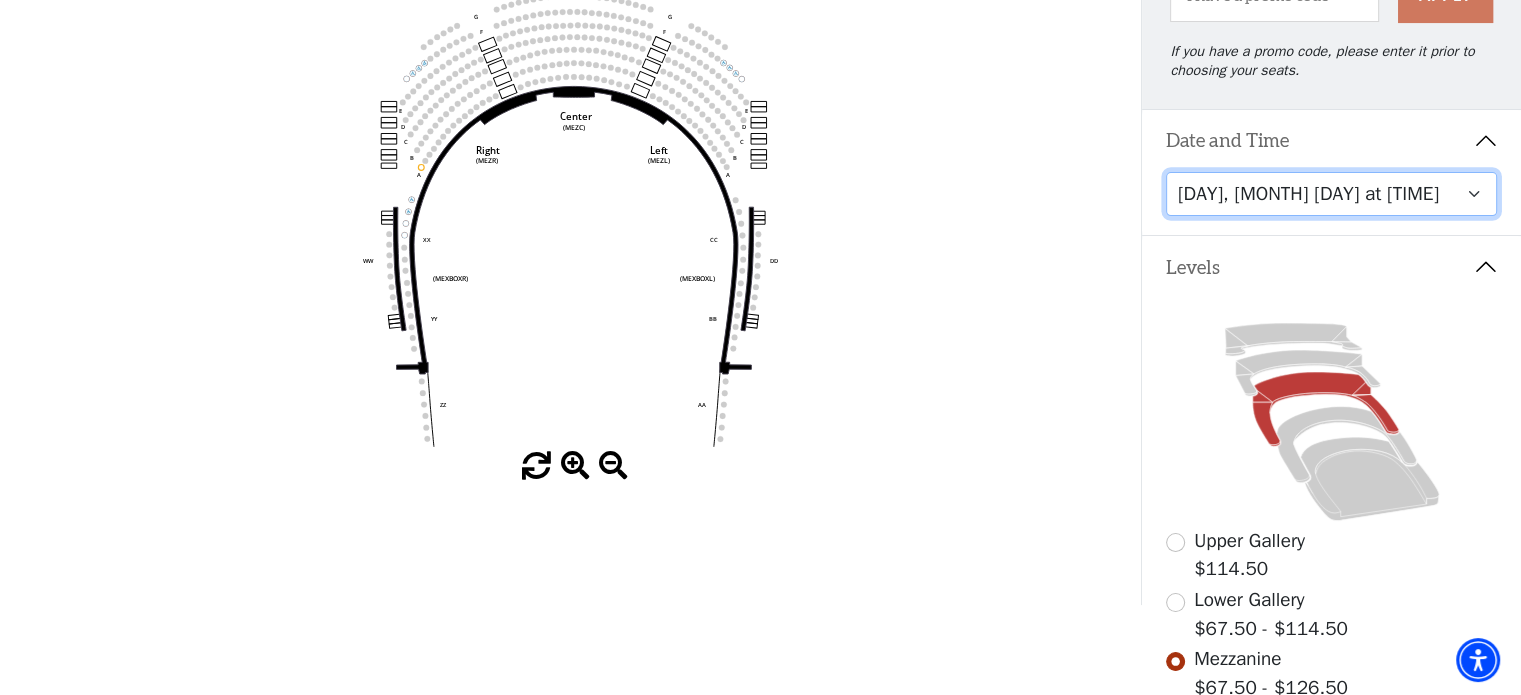 click on "Friday, August 8 at 7:30 PM Saturday, August 9 at 1:30 PM Saturday, August 9 at 7:30 PM Sunday, August 10 at 1:30 PM Sunday, August 10 at 6:30 PM" at bounding box center (1332, 194) 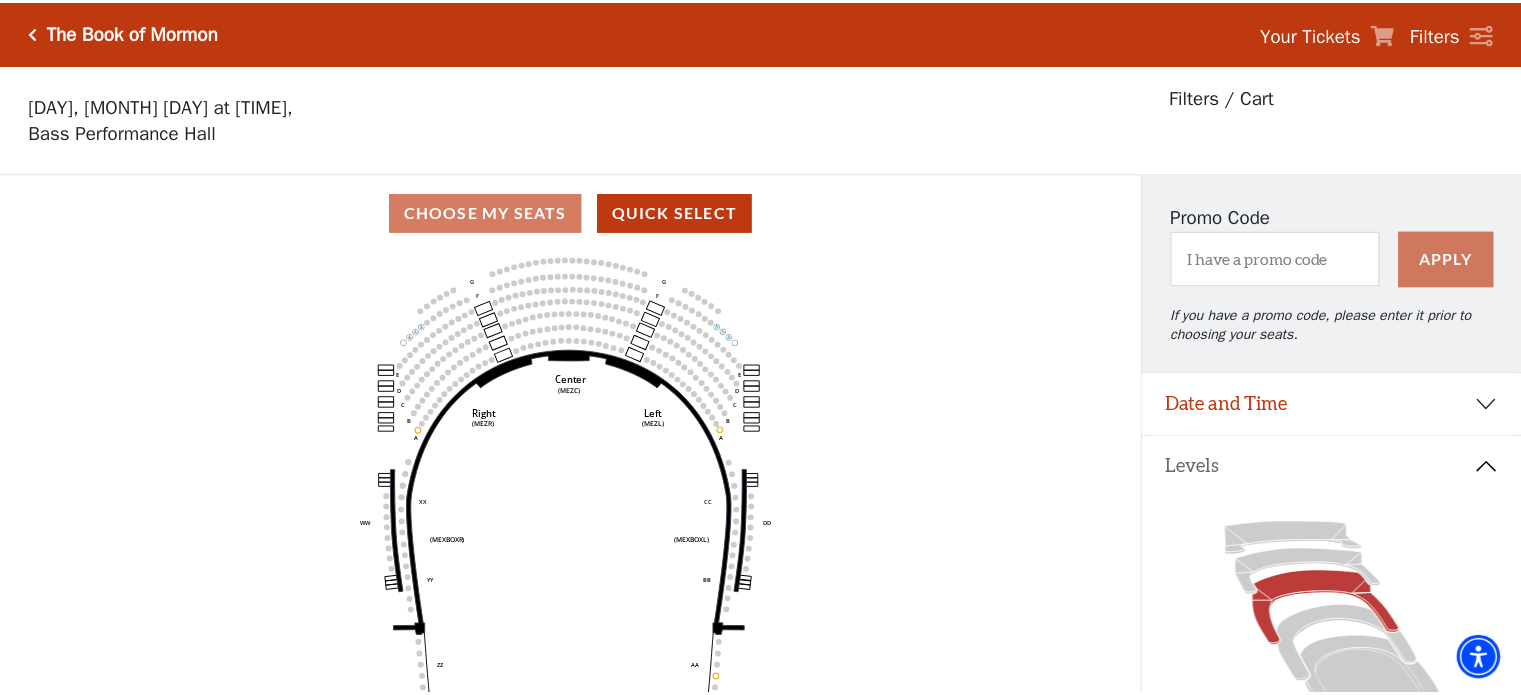 scroll, scrollTop: 92, scrollLeft: 0, axis: vertical 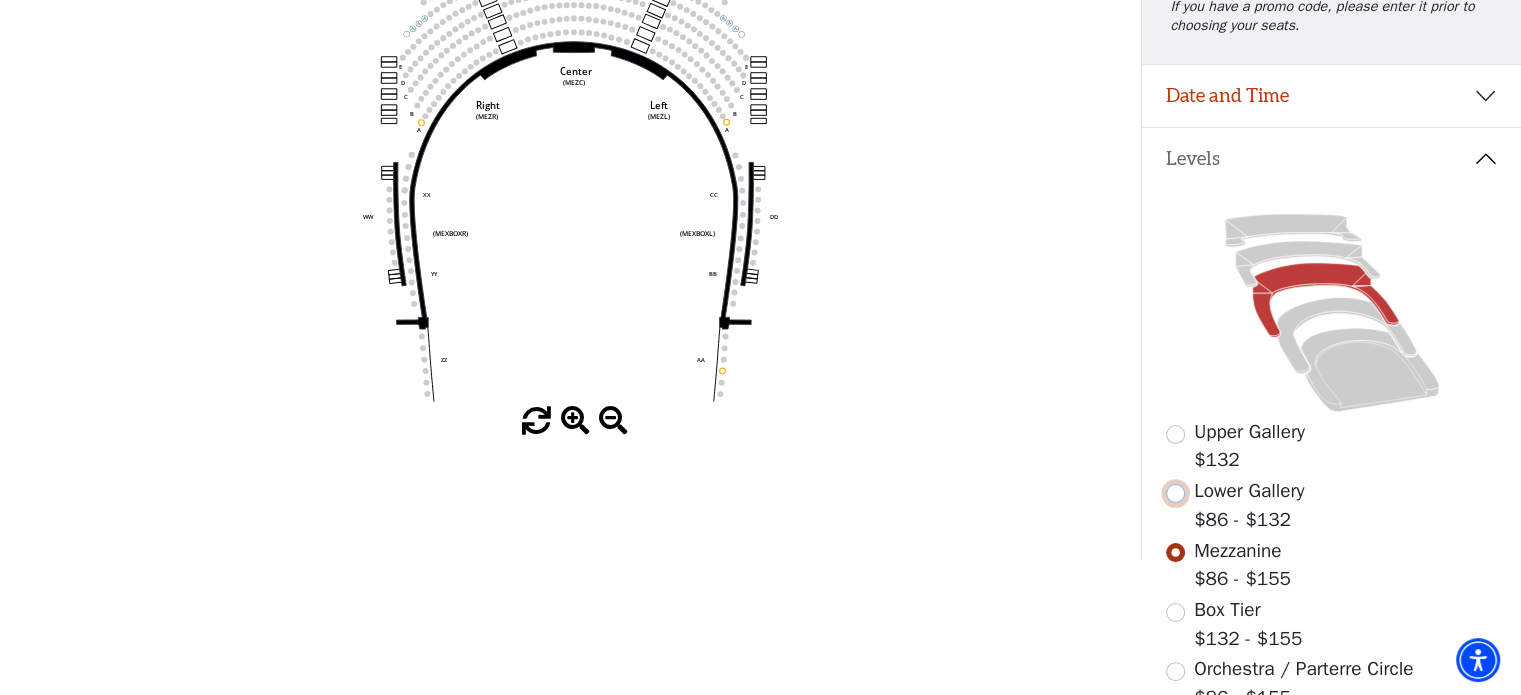 click at bounding box center [1175, 493] 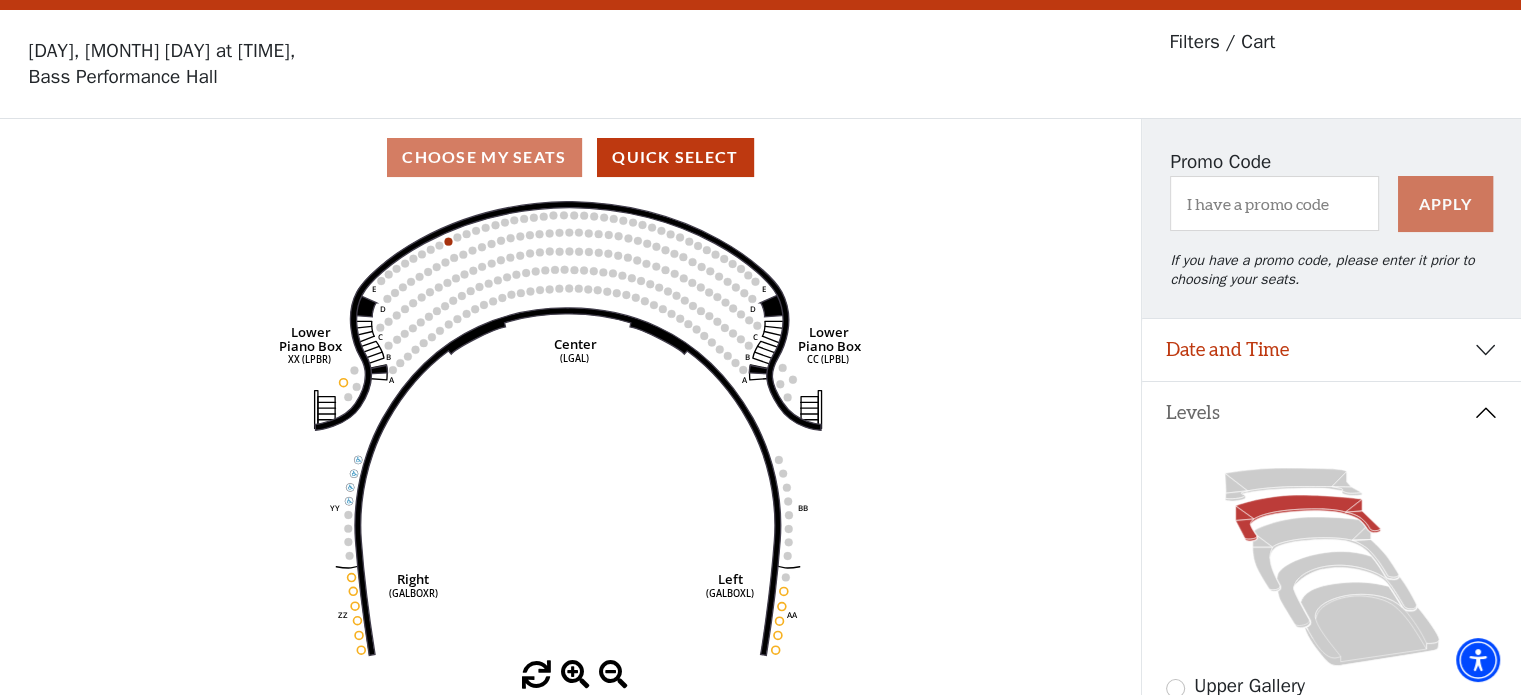 scroll, scrollTop: 92, scrollLeft: 0, axis: vertical 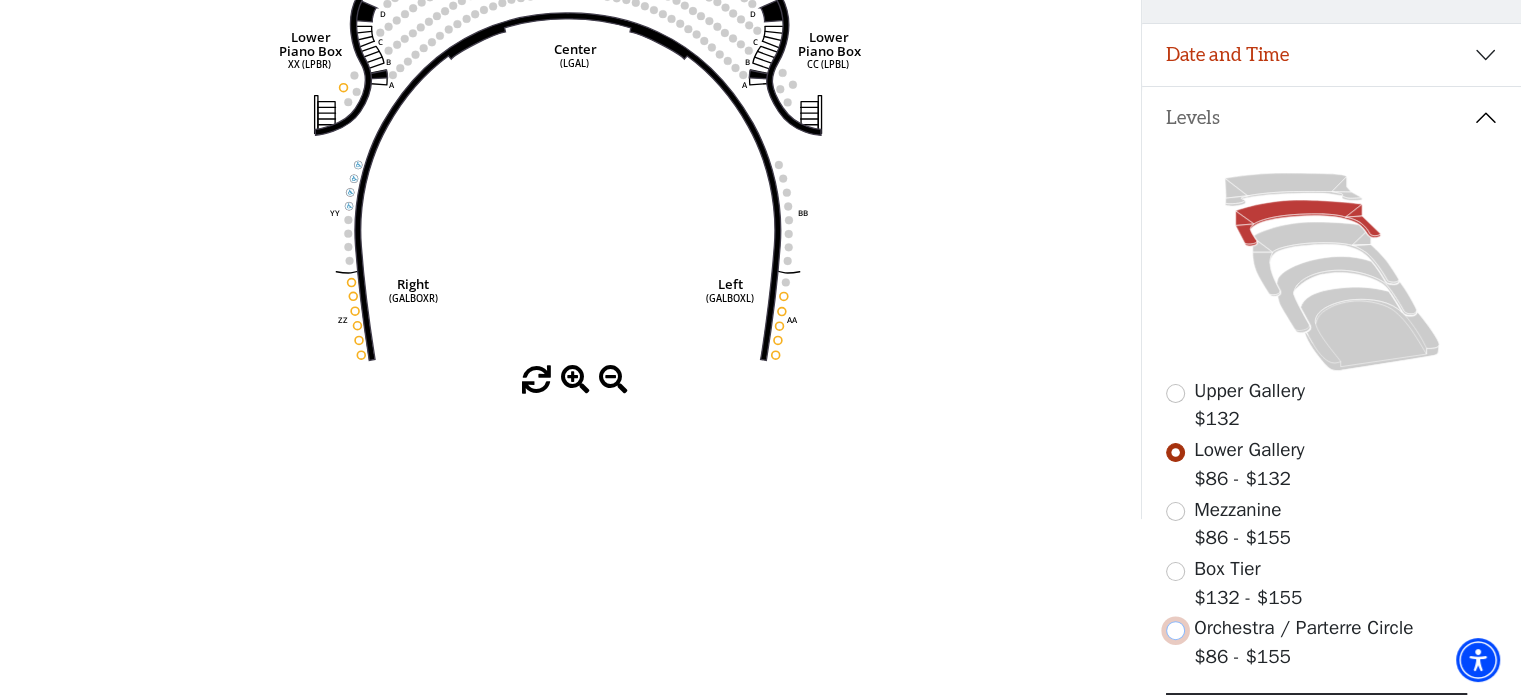 click at bounding box center (1175, 630) 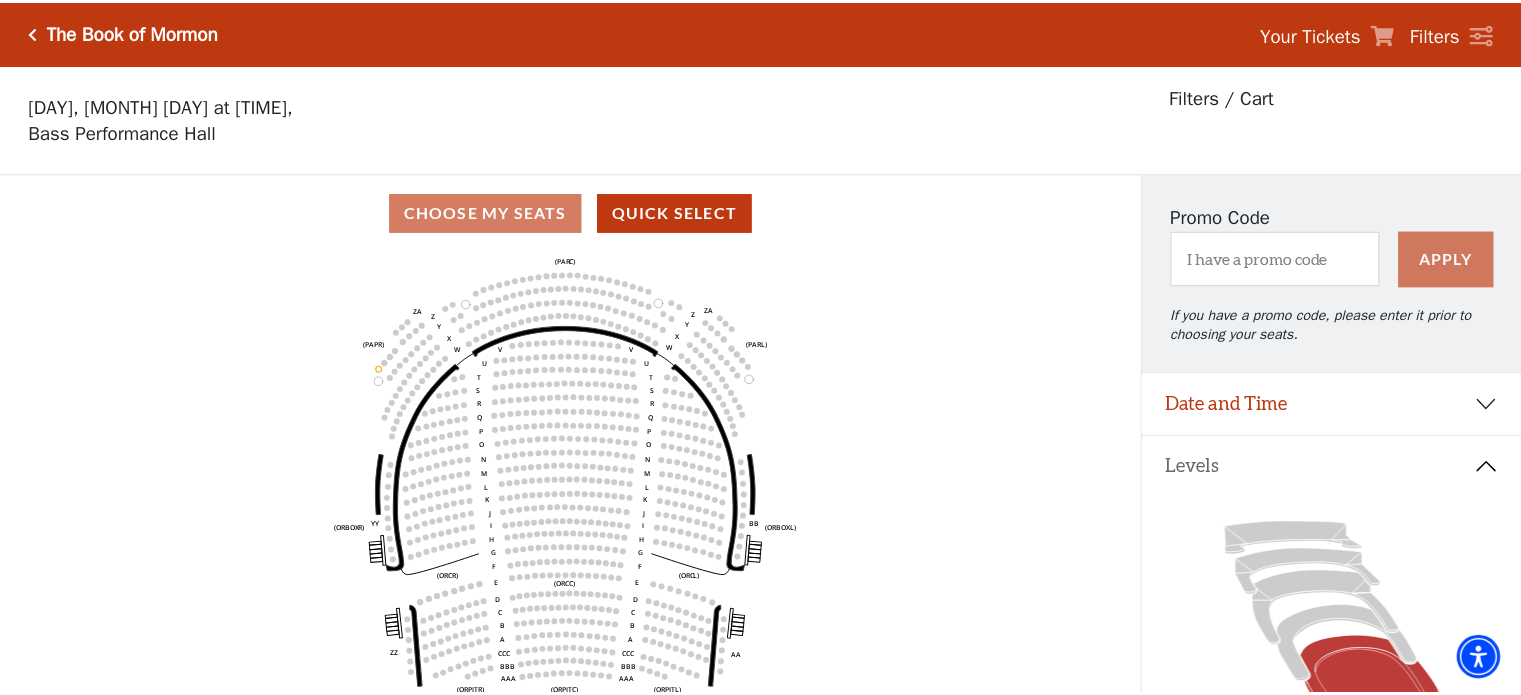 scroll, scrollTop: 92, scrollLeft: 0, axis: vertical 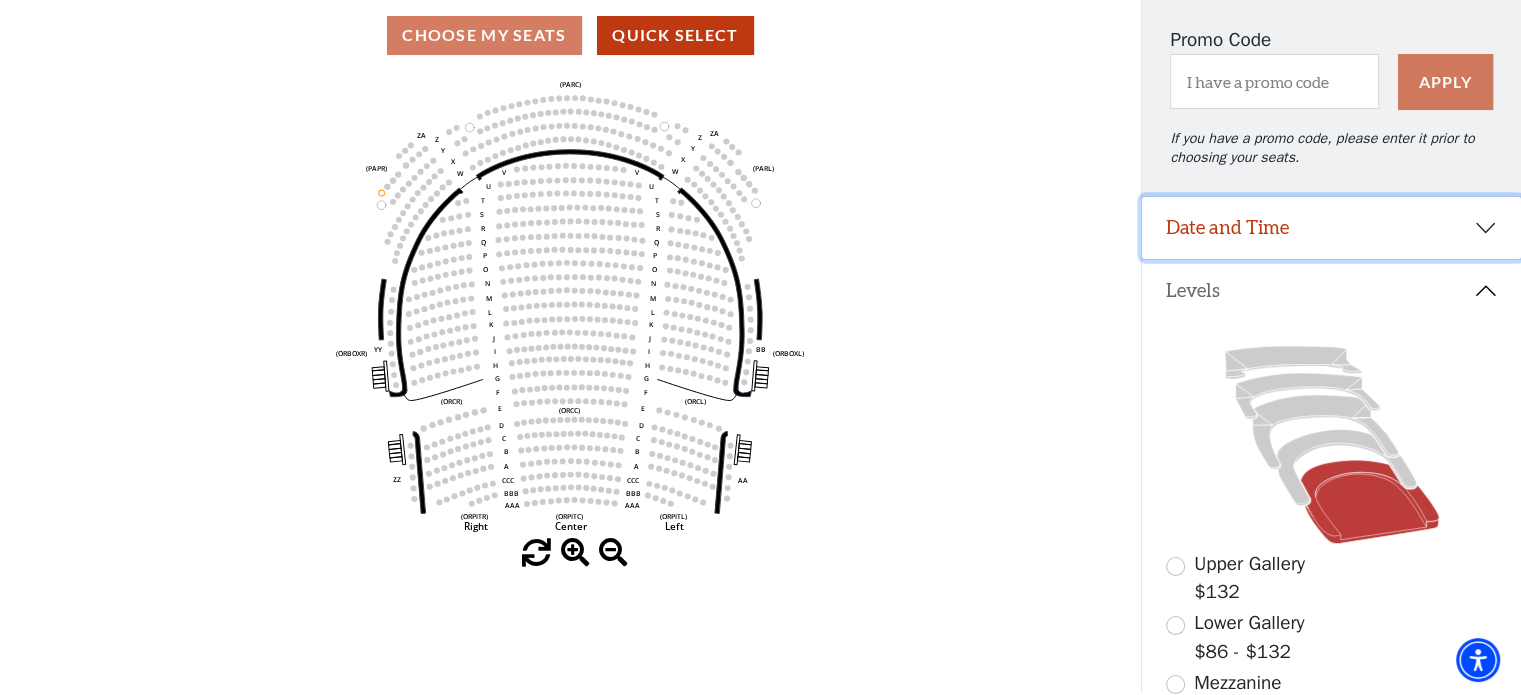 click on "Date and Time" at bounding box center [1331, 228] 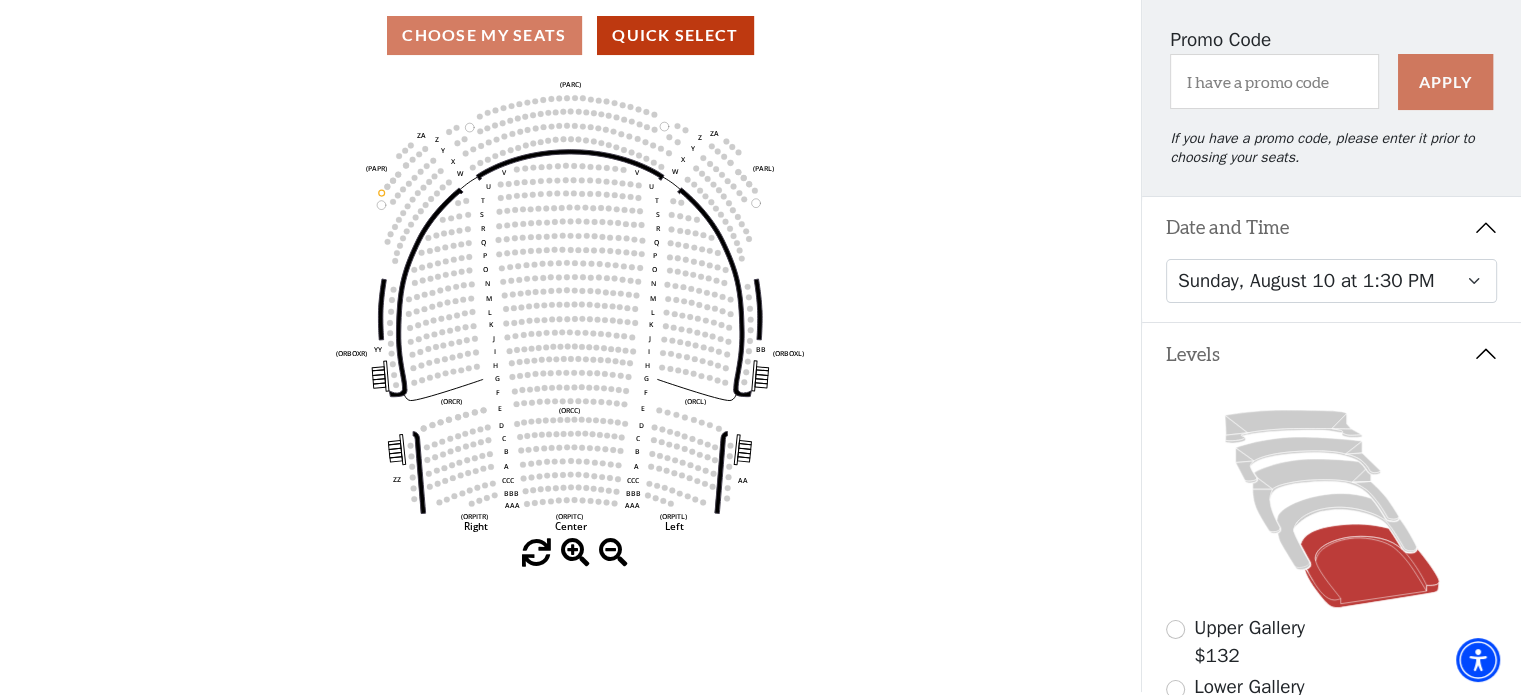 click on "Levels" at bounding box center [1331, 354] 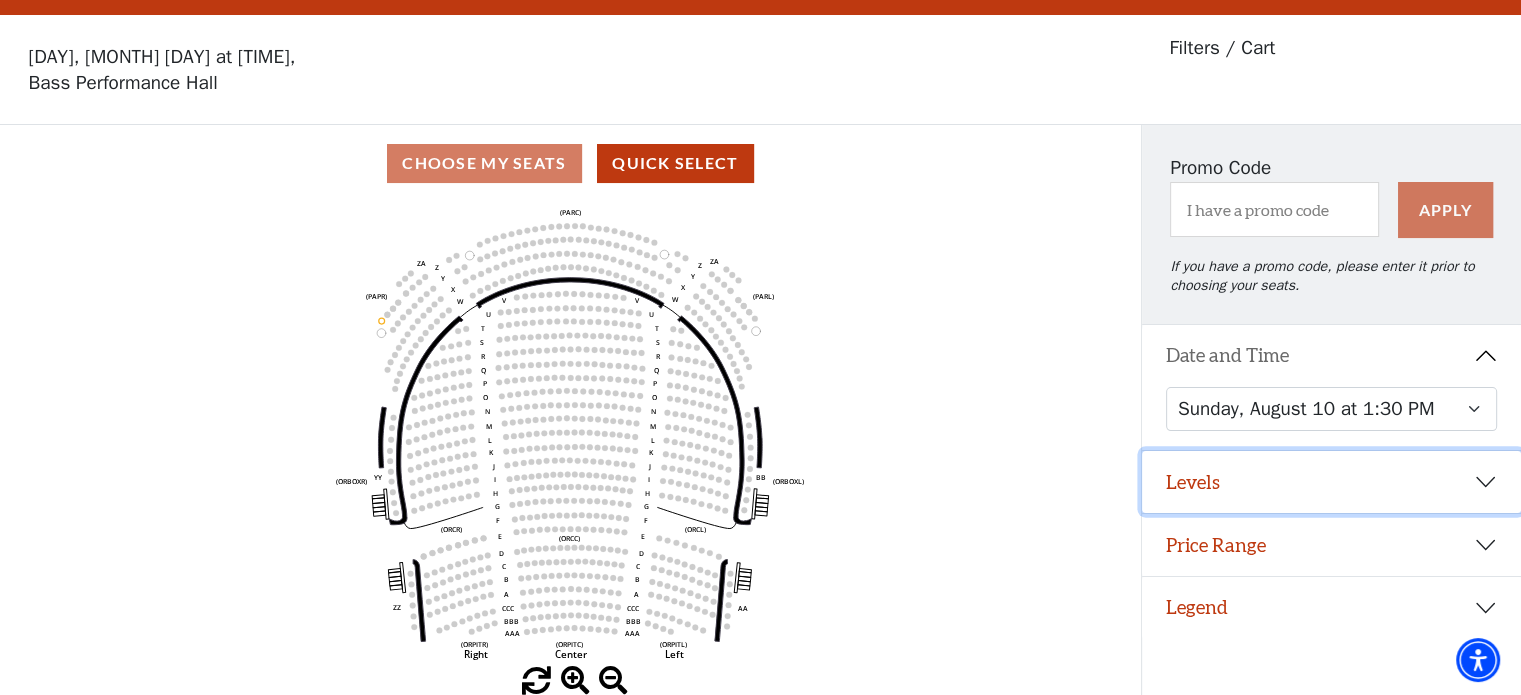 scroll, scrollTop: 48, scrollLeft: 0, axis: vertical 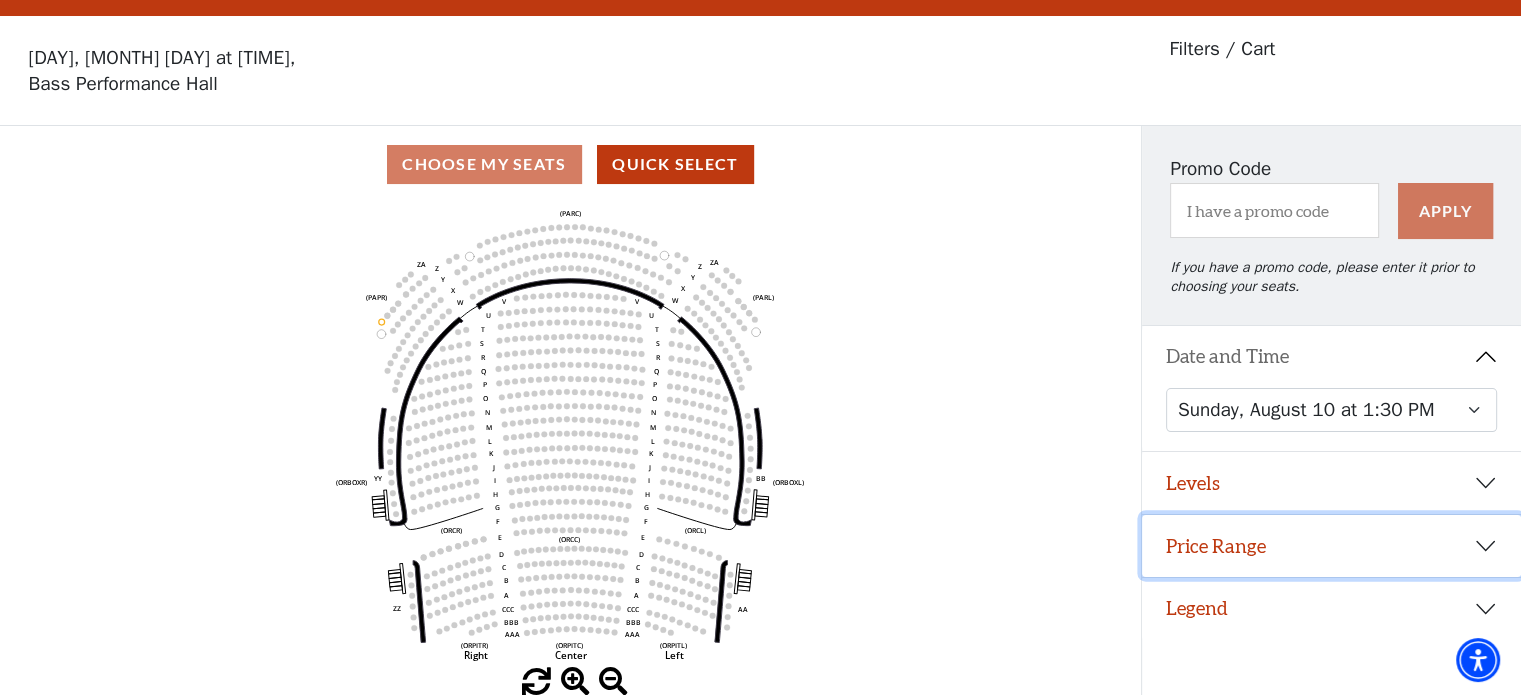 click on "Price Range" at bounding box center (1331, 546) 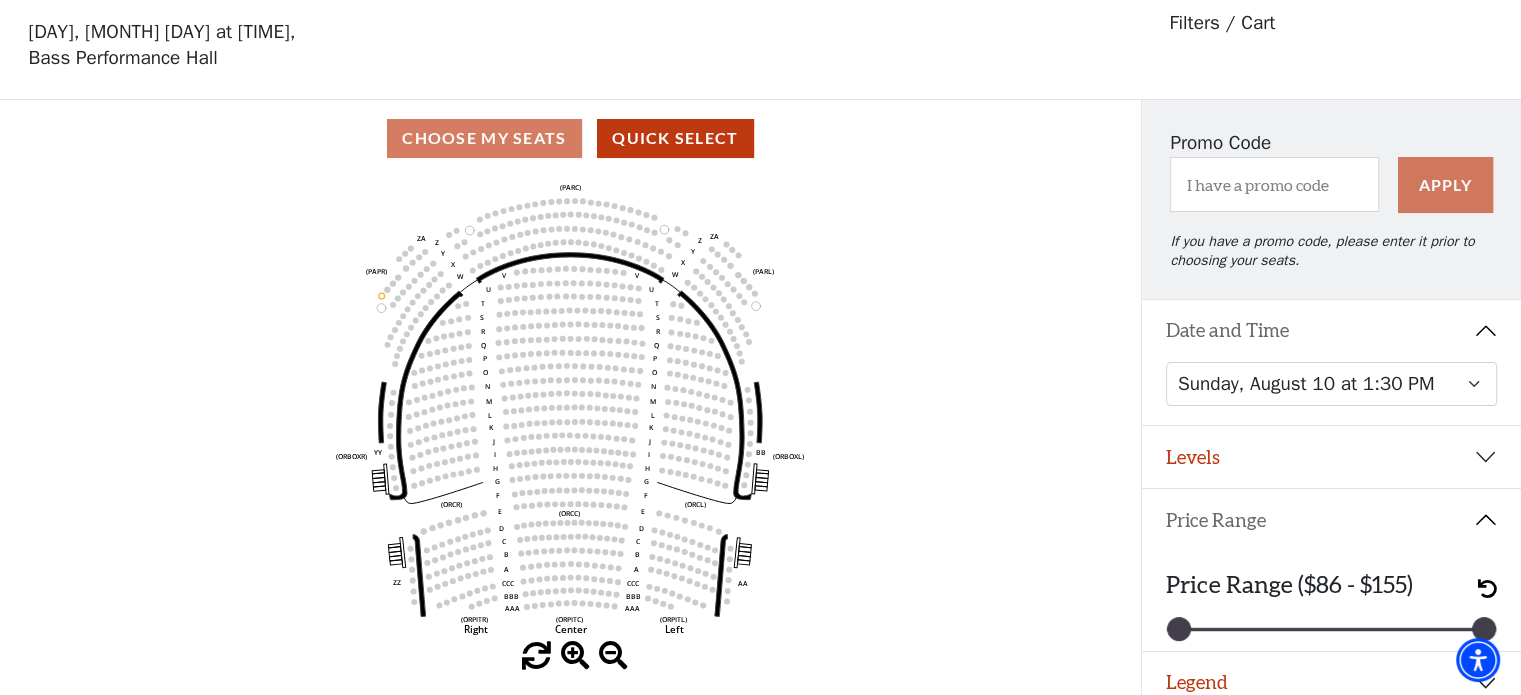 scroll, scrollTop: 88, scrollLeft: 0, axis: vertical 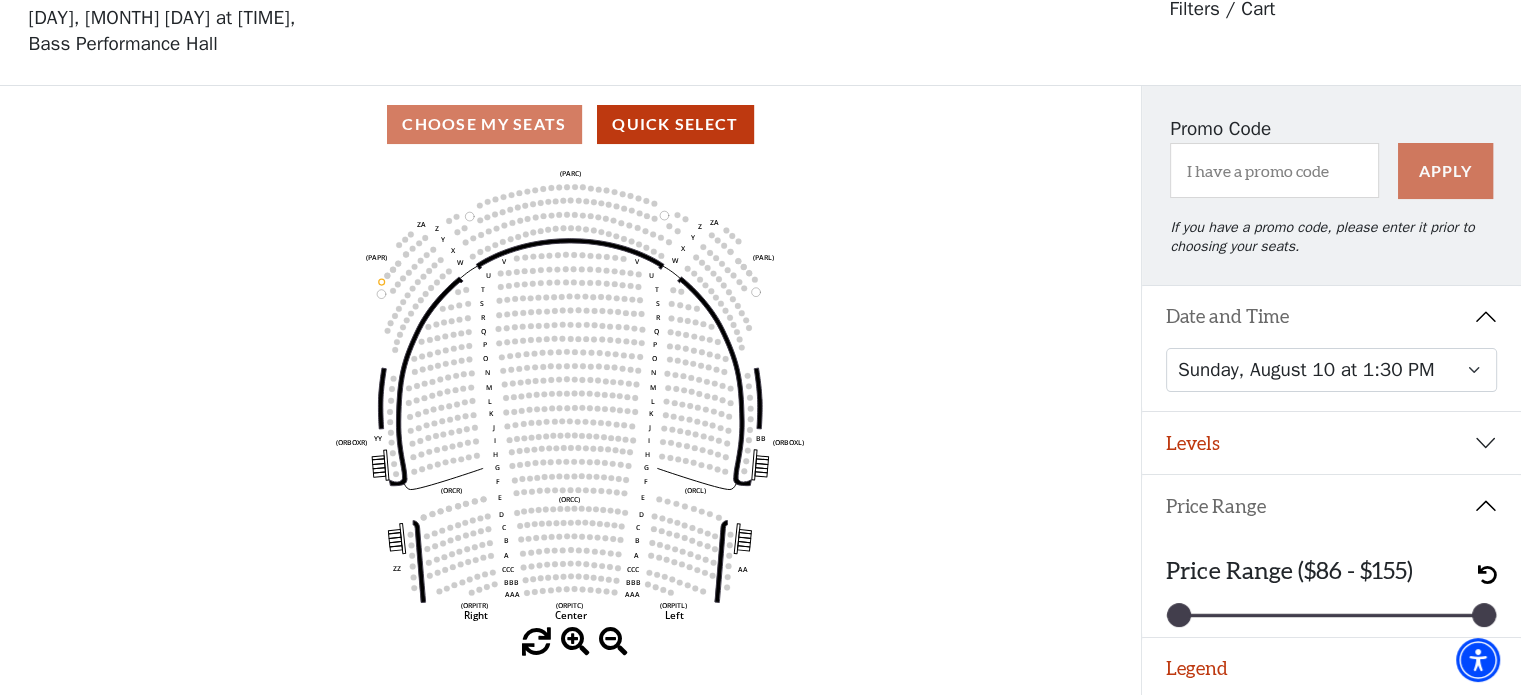click on "Left   (ORPITL)   Right   (ORPITR)   Center   (ORPITC)   ZZ   AA   YY   BB   ZA   ZA   (ORCL)   (ORCR)   (ORCC)   (ORBOXL)   (ORBOXR)   (PARL)   (PAPR)   (PARC)   Z   Y   X   W   Z   Y   X   W   V   U   T   S   R   Q   P   O   N   M   L   K   J   I   H   G   F   E   D   C   B   A   CCC   BBB   AAA   V   U   T   S   R   Q   P   O   N   M   L   K   J   I   H   G   F   E   D   C   B   A   CCC   BBB   AAA" 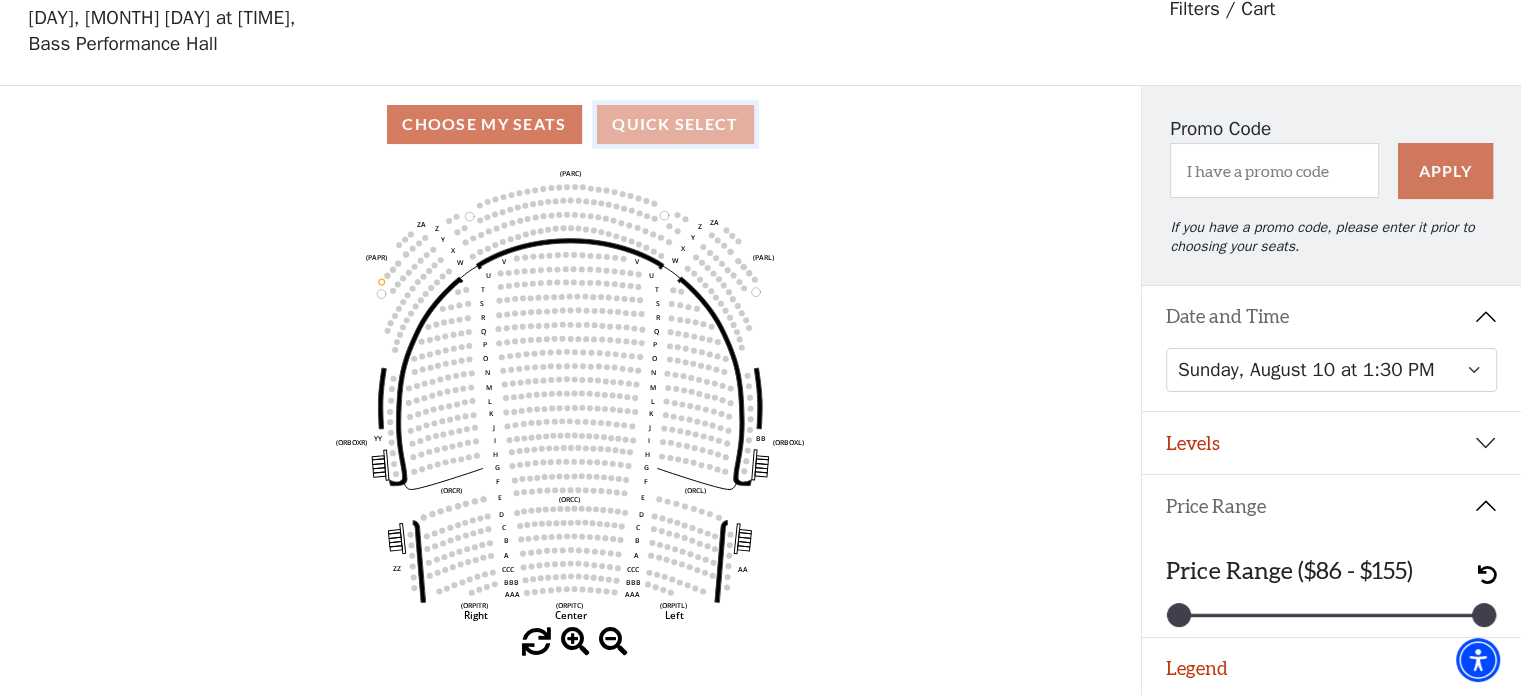 click on "Quick Select" at bounding box center [675, 124] 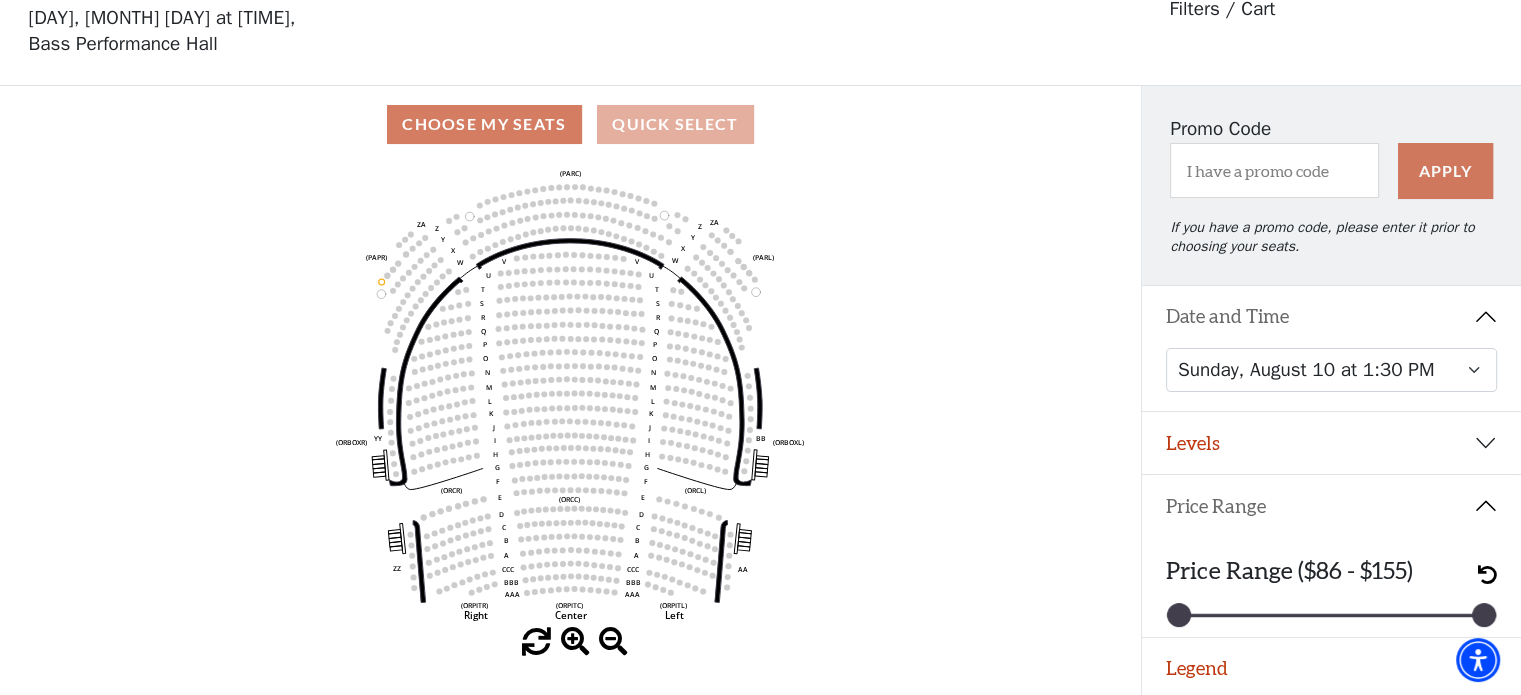 select on "6288" 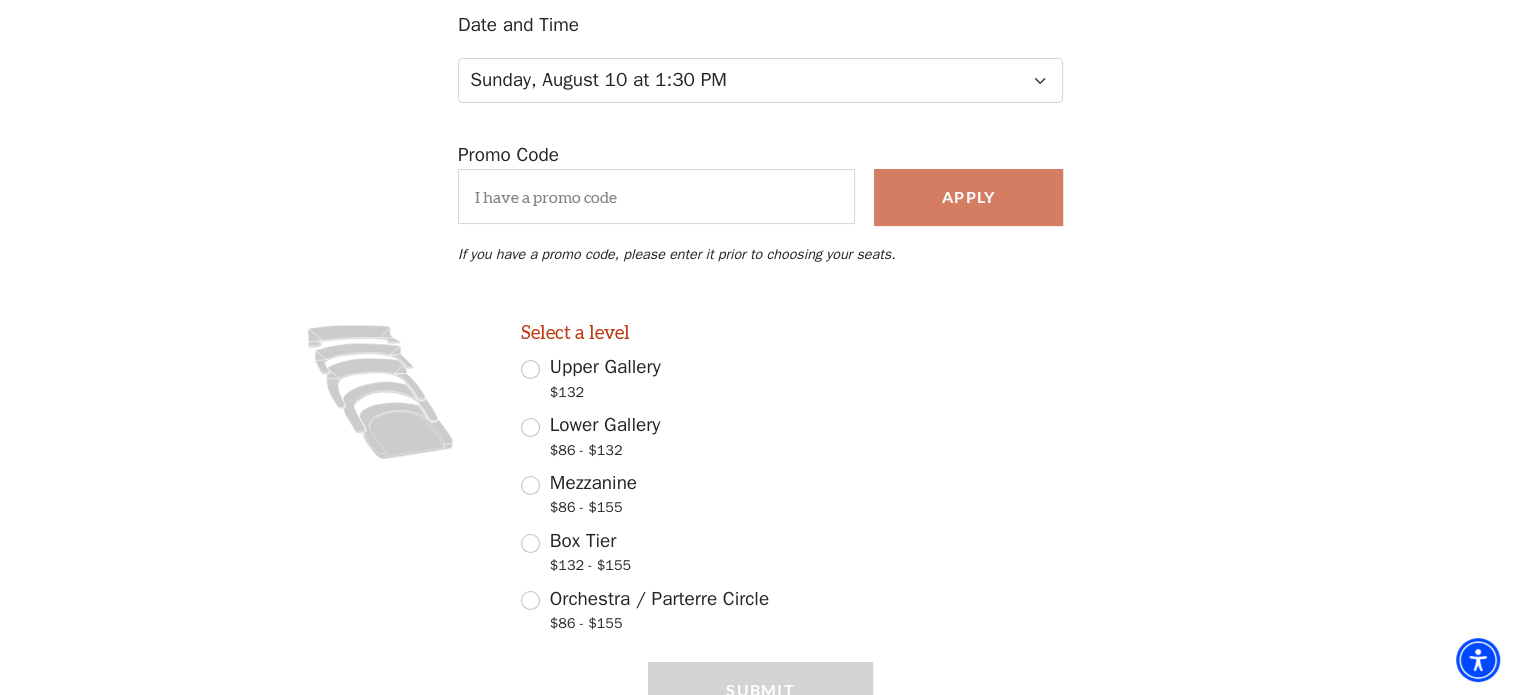 scroll, scrollTop: 270, scrollLeft: 0, axis: vertical 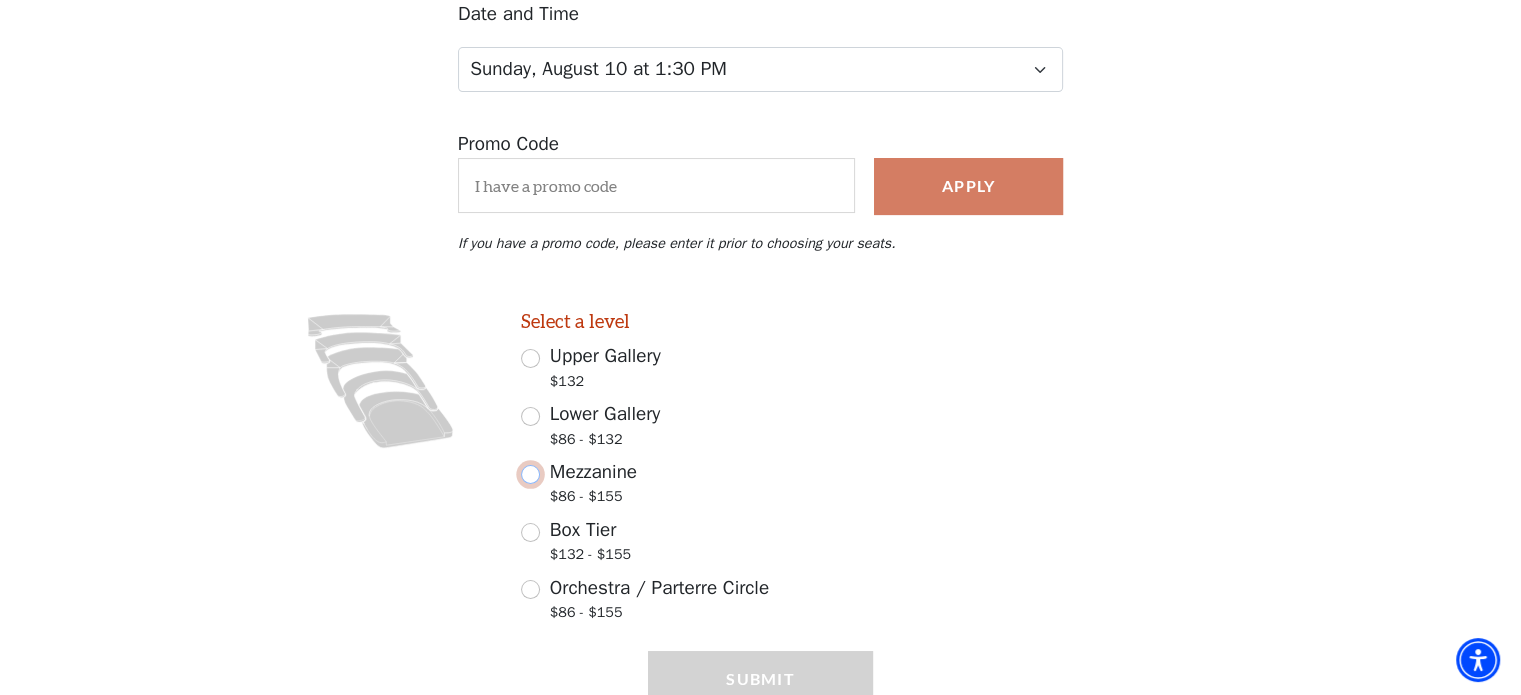 click on "Mezzanine     $86 - $155" at bounding box center [530, 474] 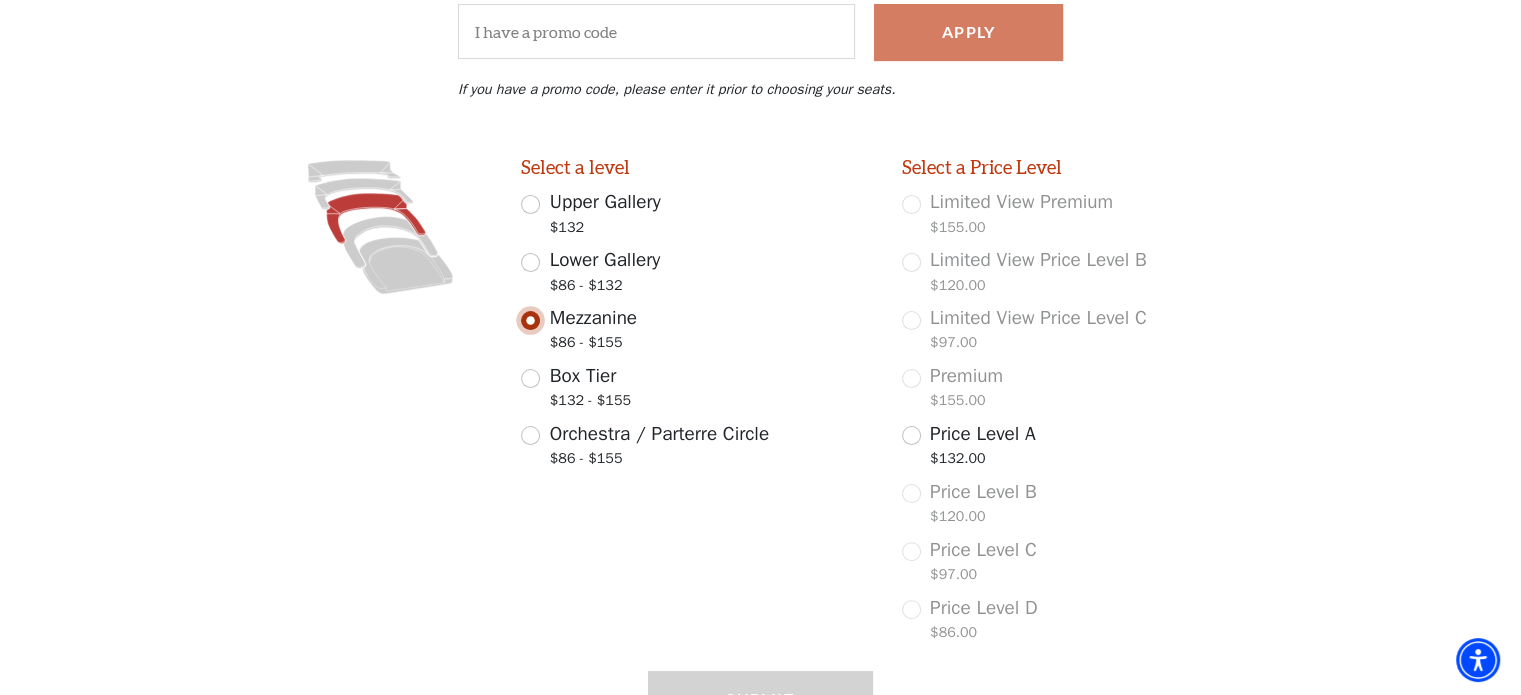 scroll, scrollTop: 529, scrollLeft: 0, axis: vertical 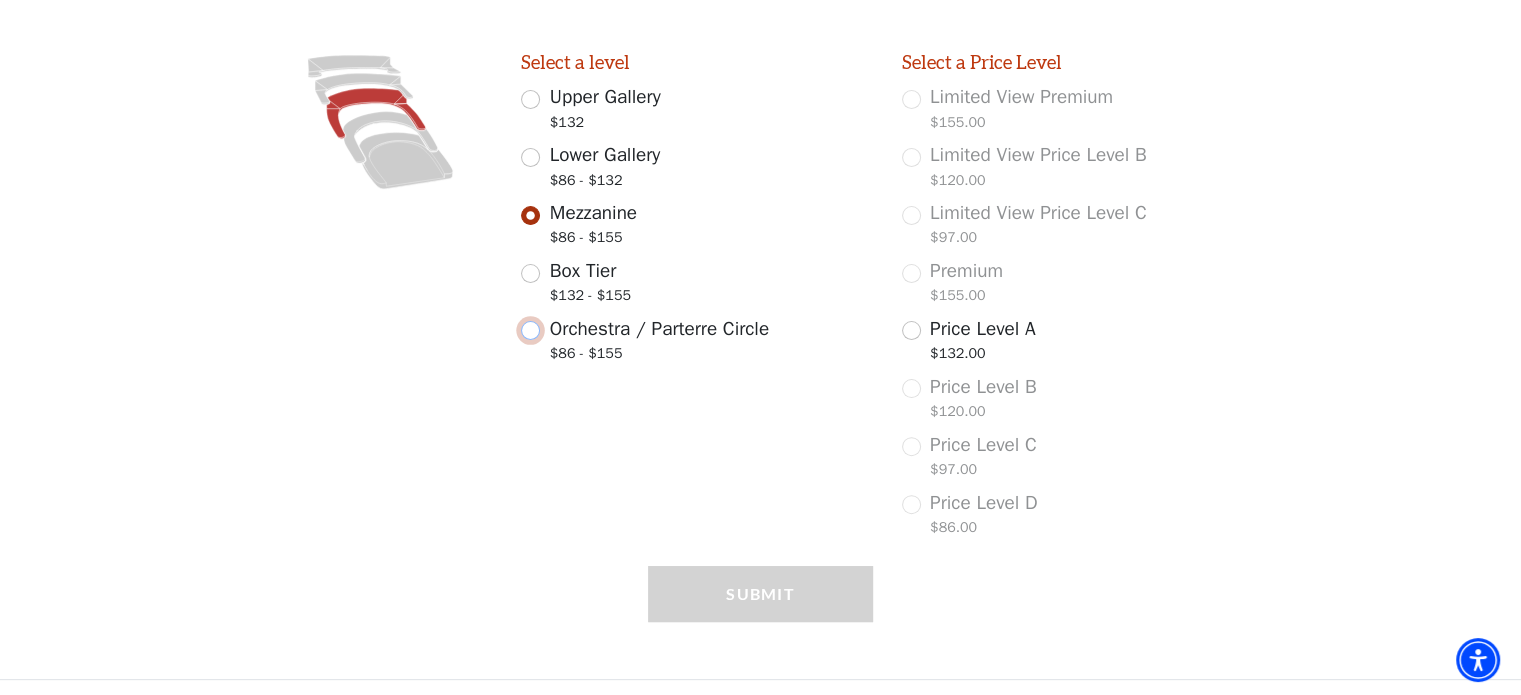 click on "Orchestra / Parterre Circle     $86 - $155" at bounding box center [530, 330] 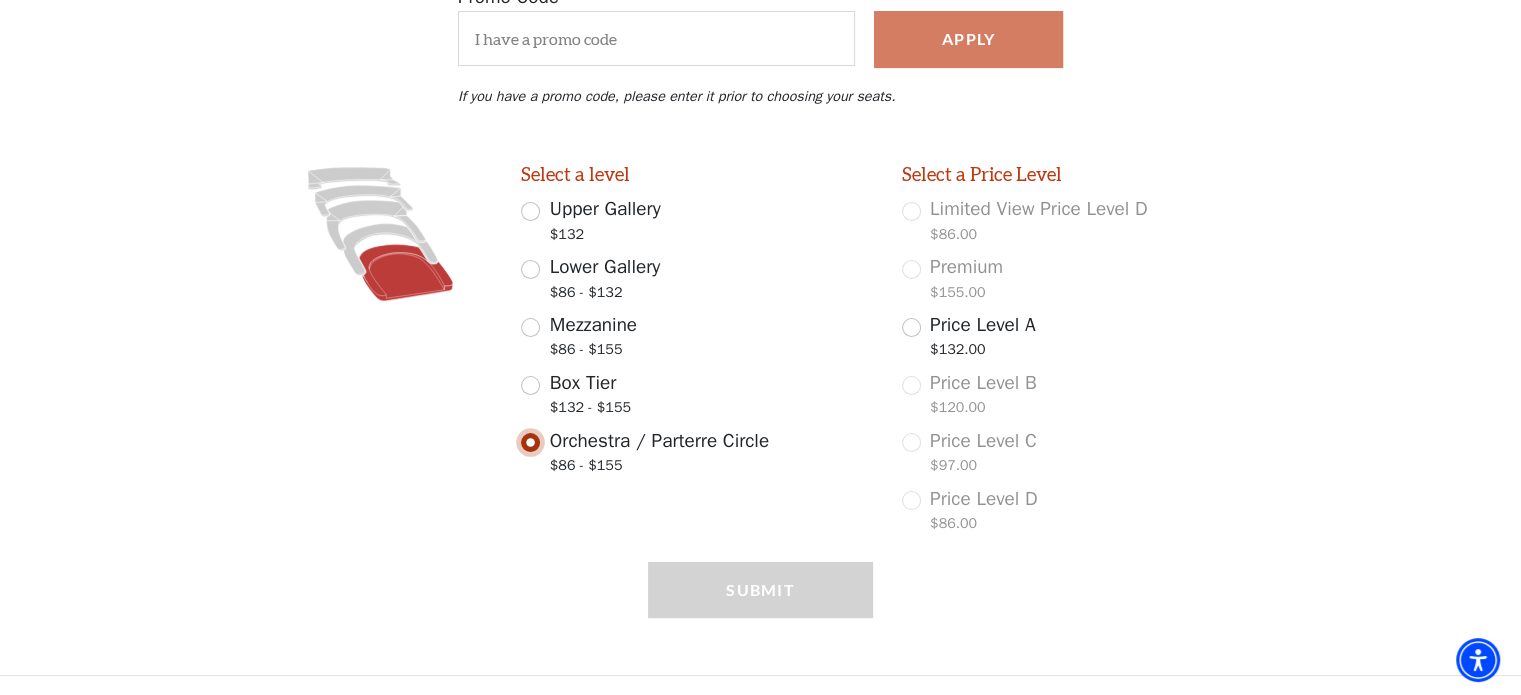 scroll, scrollTop: 413, scrollLeft: 0, axis: vertical 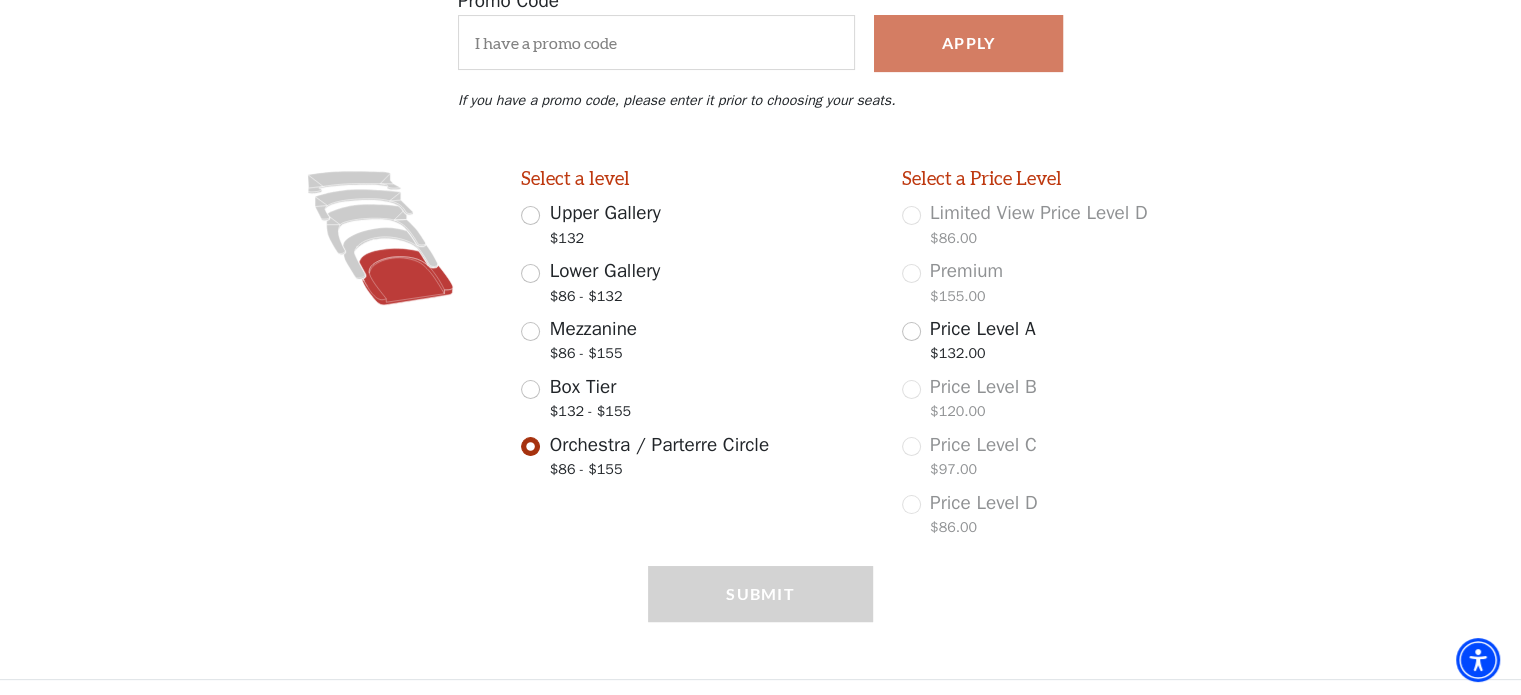 click on "$86 - $155" at bounding box center (593, 356) 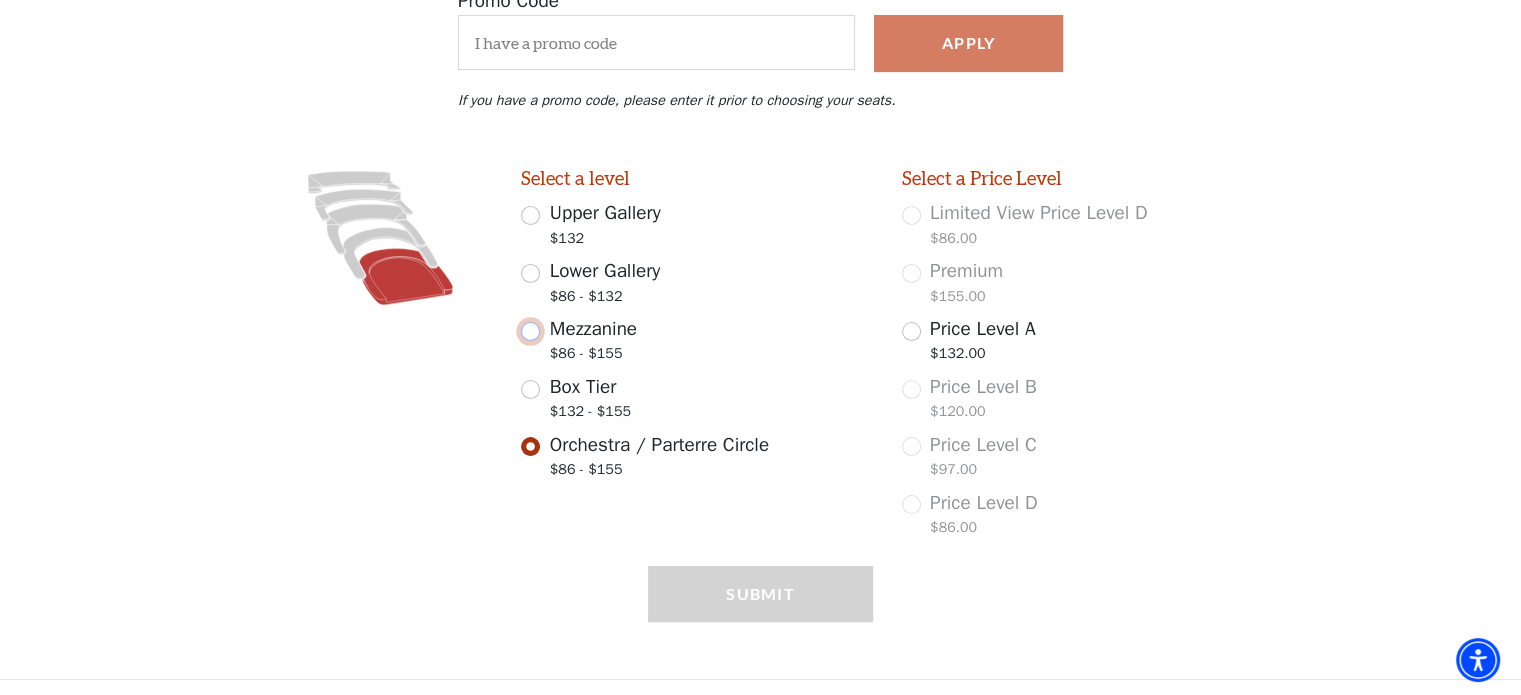 click on "Mezzanine     $86 - $155" at bounding box center (530, 331) 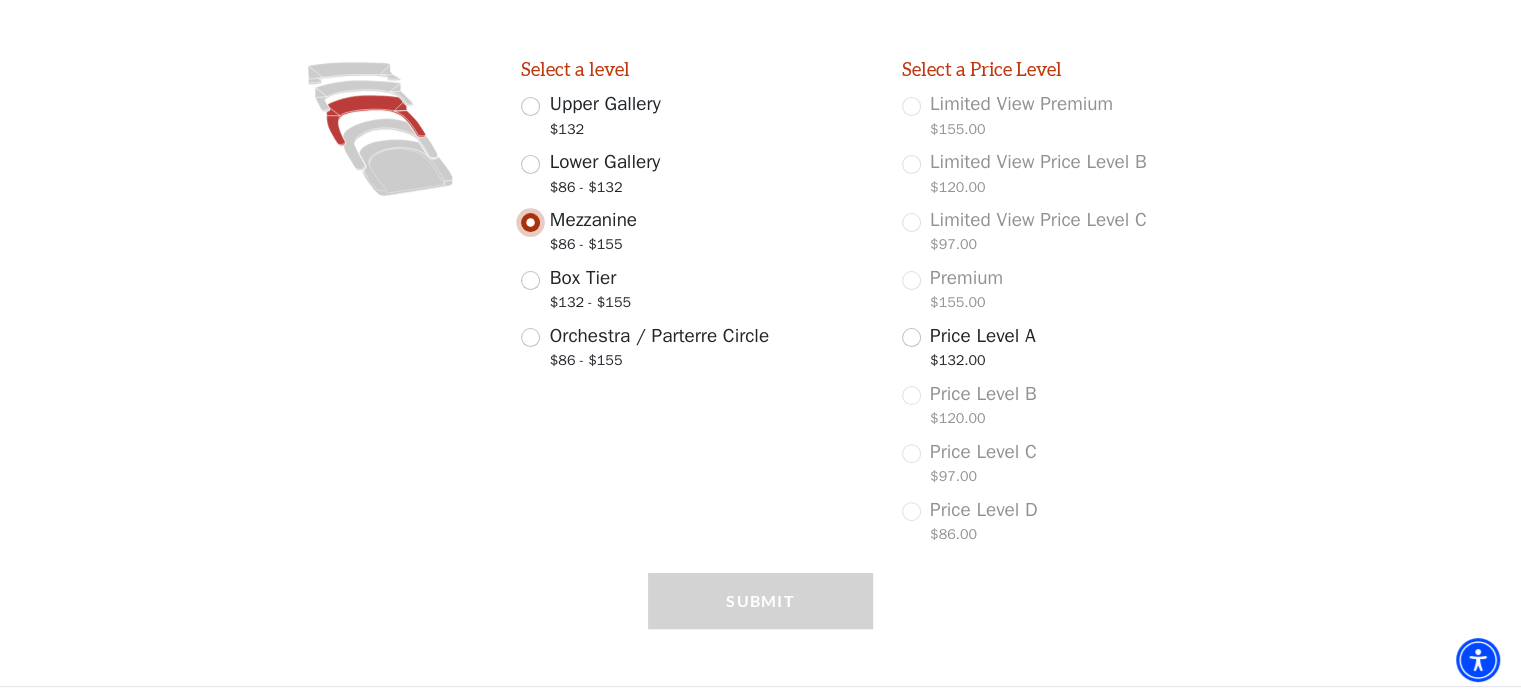 scroll, scrollTop: 529, scrollLeft: 0, axis: vertical 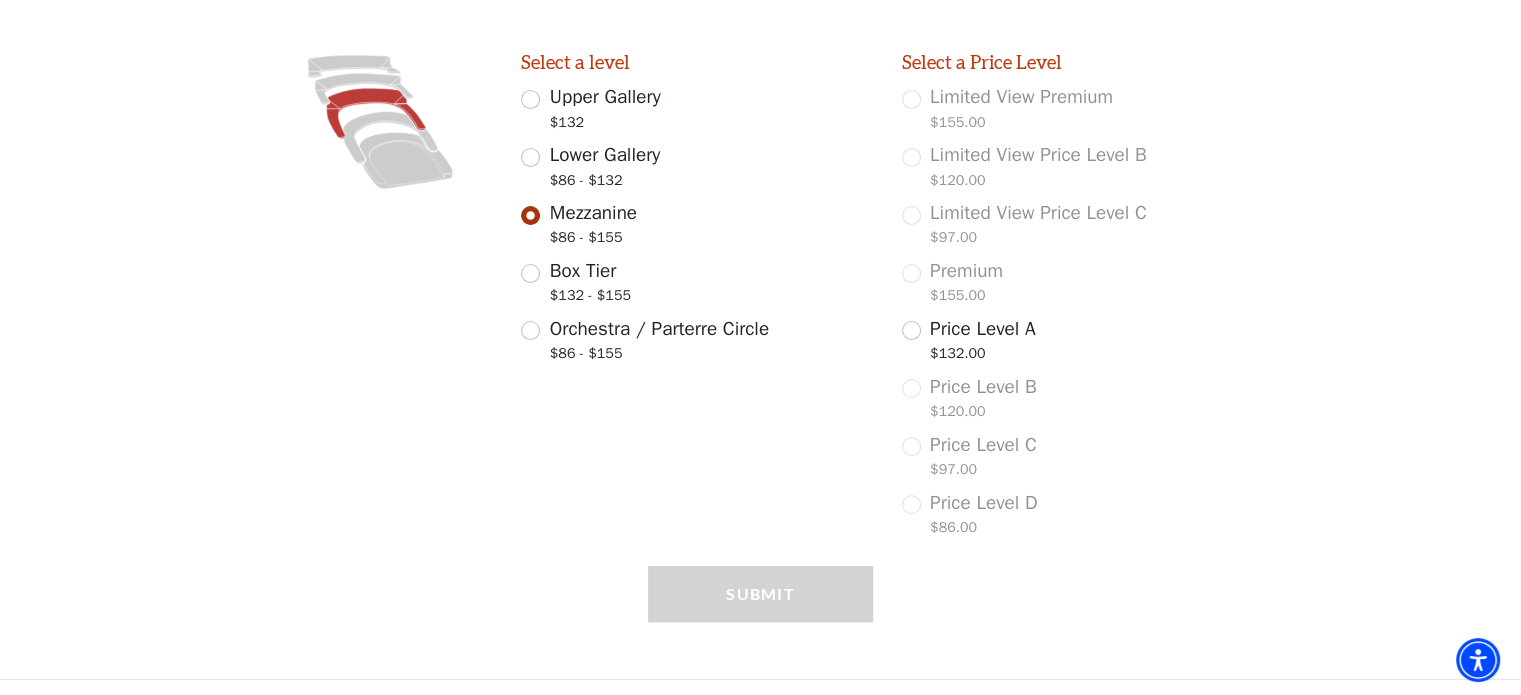 click on "Box Tier" at bounding box center [583, 271] 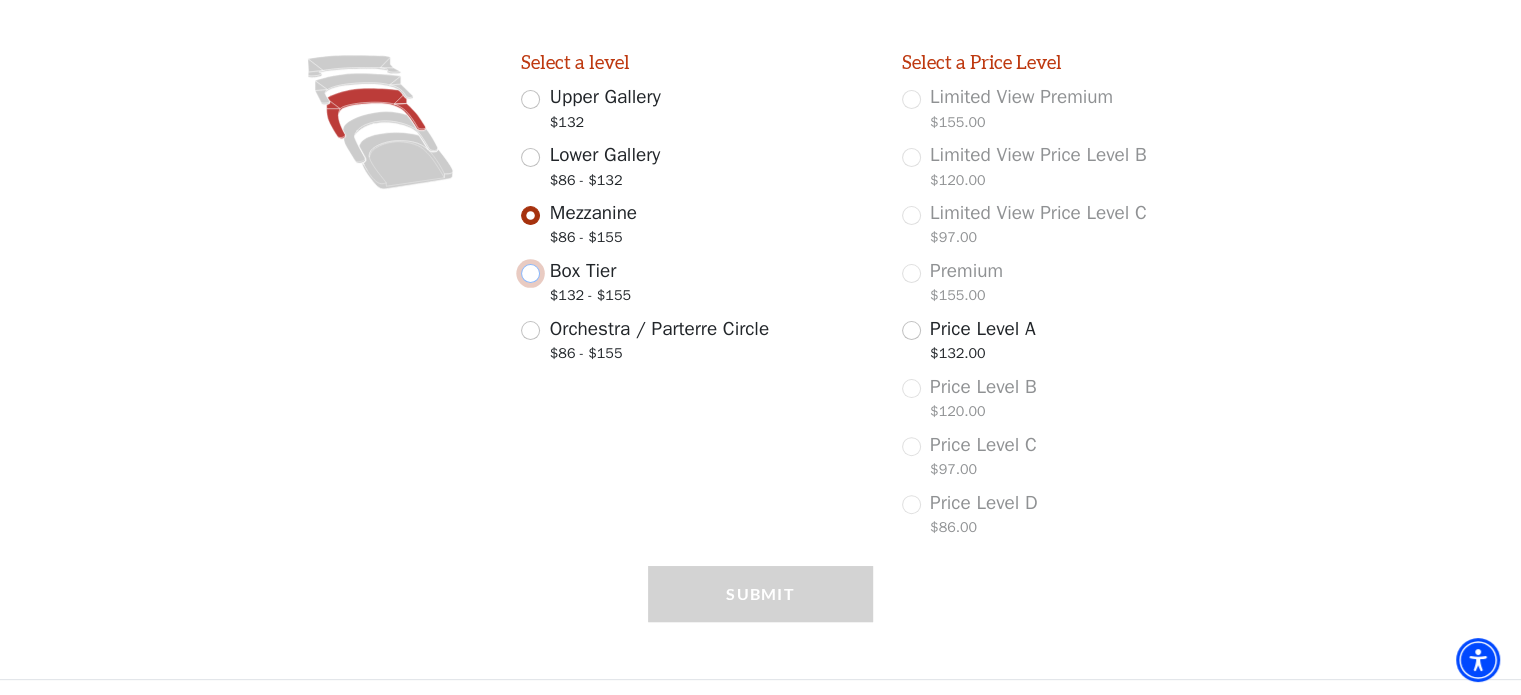 click on "Box Tier     $132 - $155" at bounding box center [530, 273] 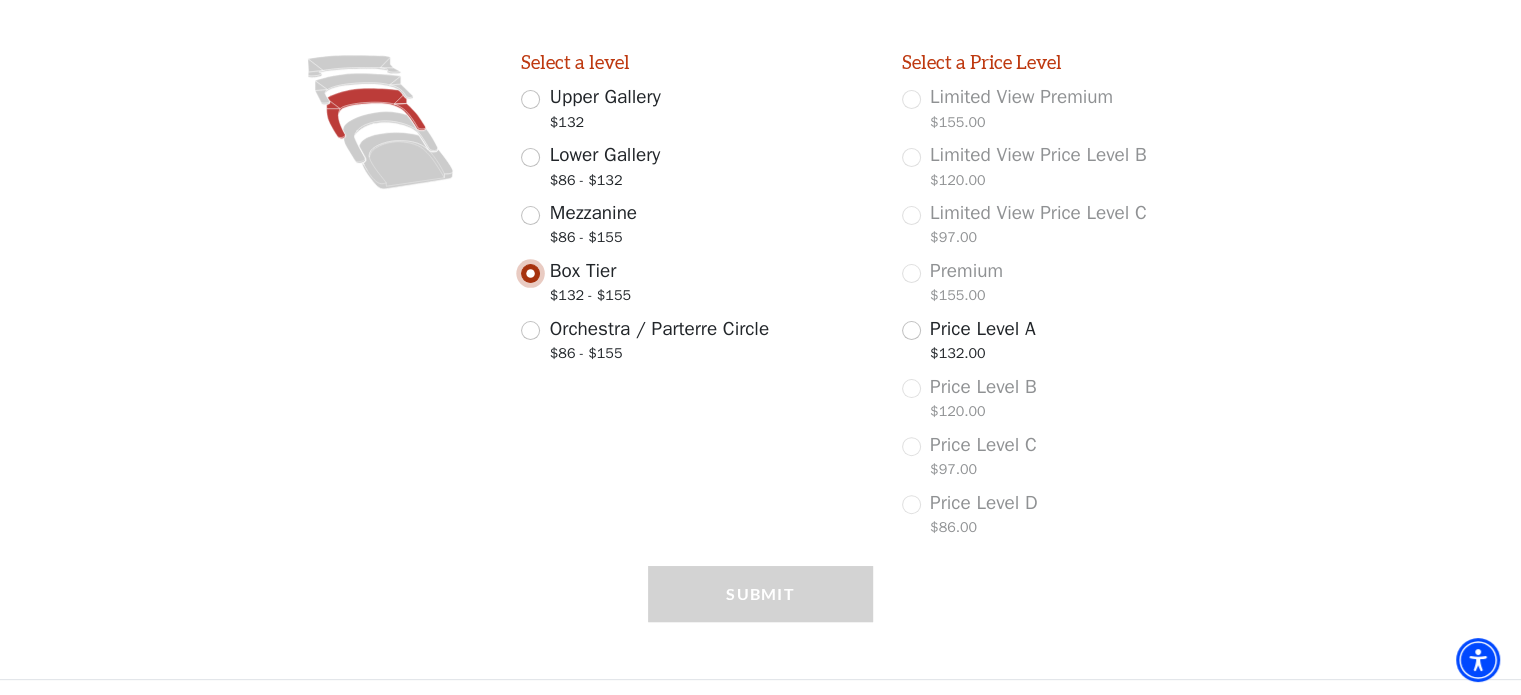 scroll, scrollTop: 356, scrollLeft: 0, axis: vertical 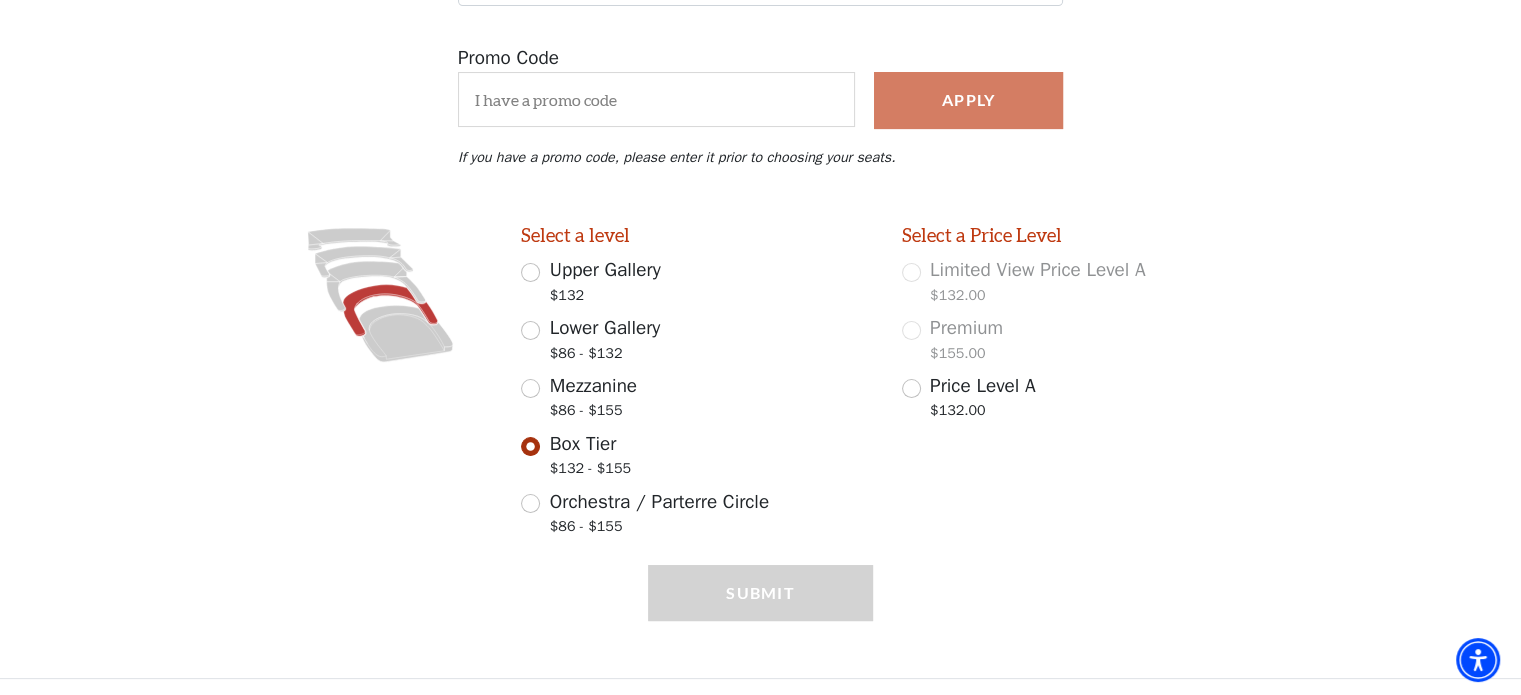 click on "Mezzanine" at bounding box center [593, 386] 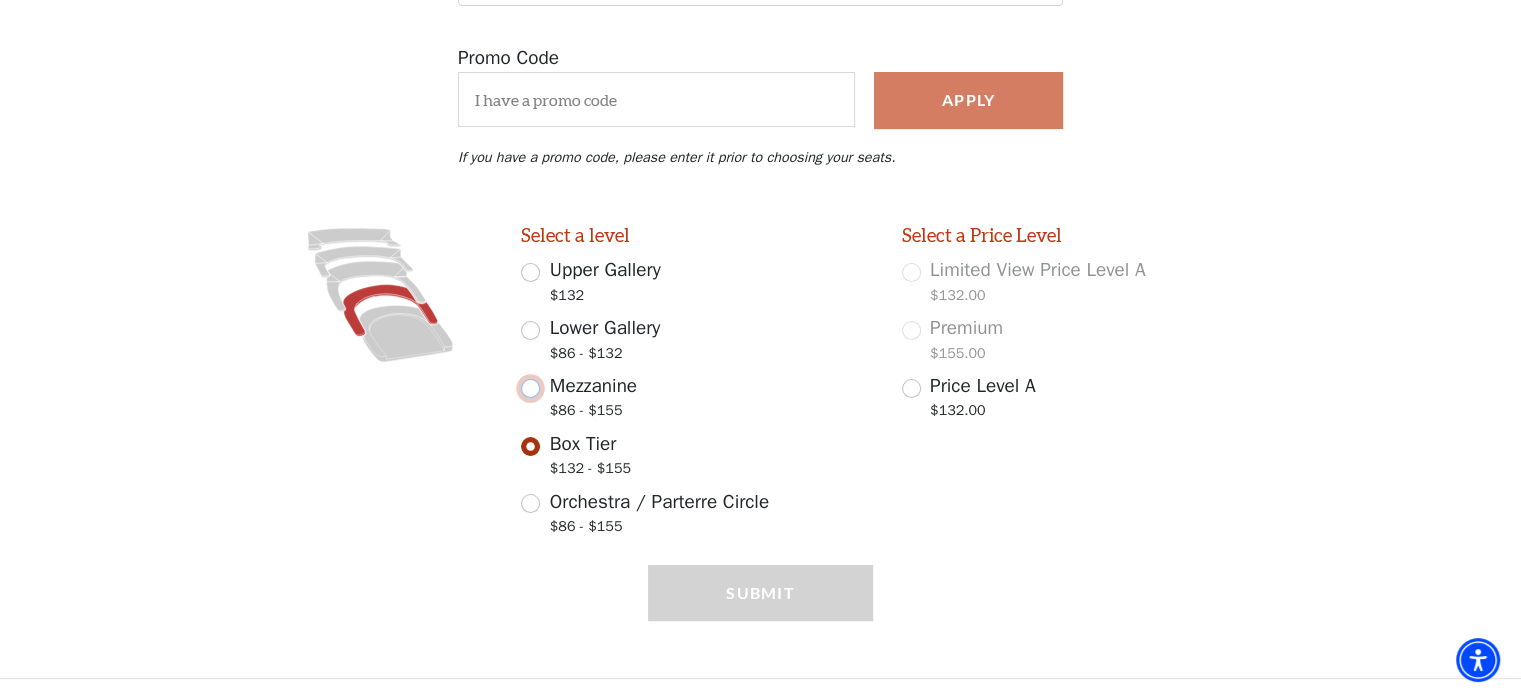 click on "Mezzanine     $86 - $155" at bounding box center (530, 388) 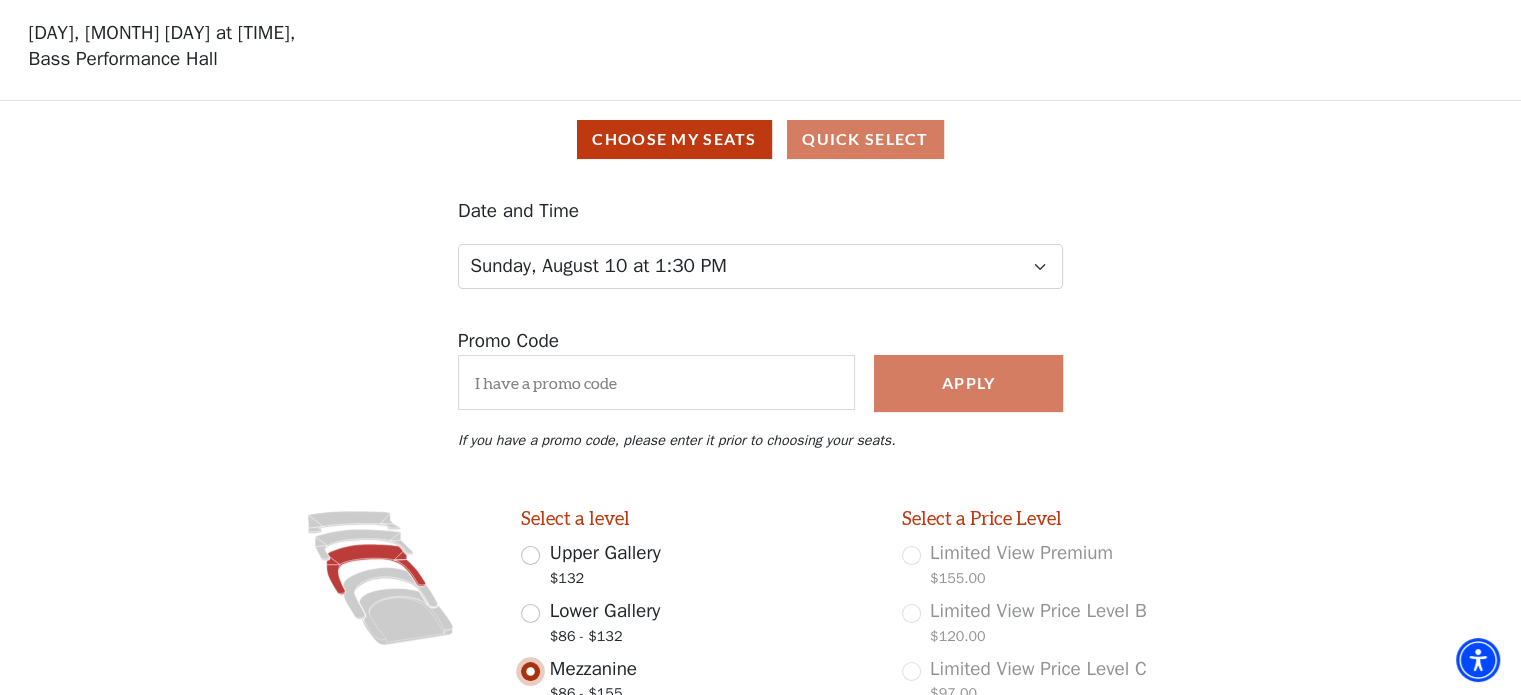 scroll, scrollTop: 39, scrollLeft: 0, axis: vertical 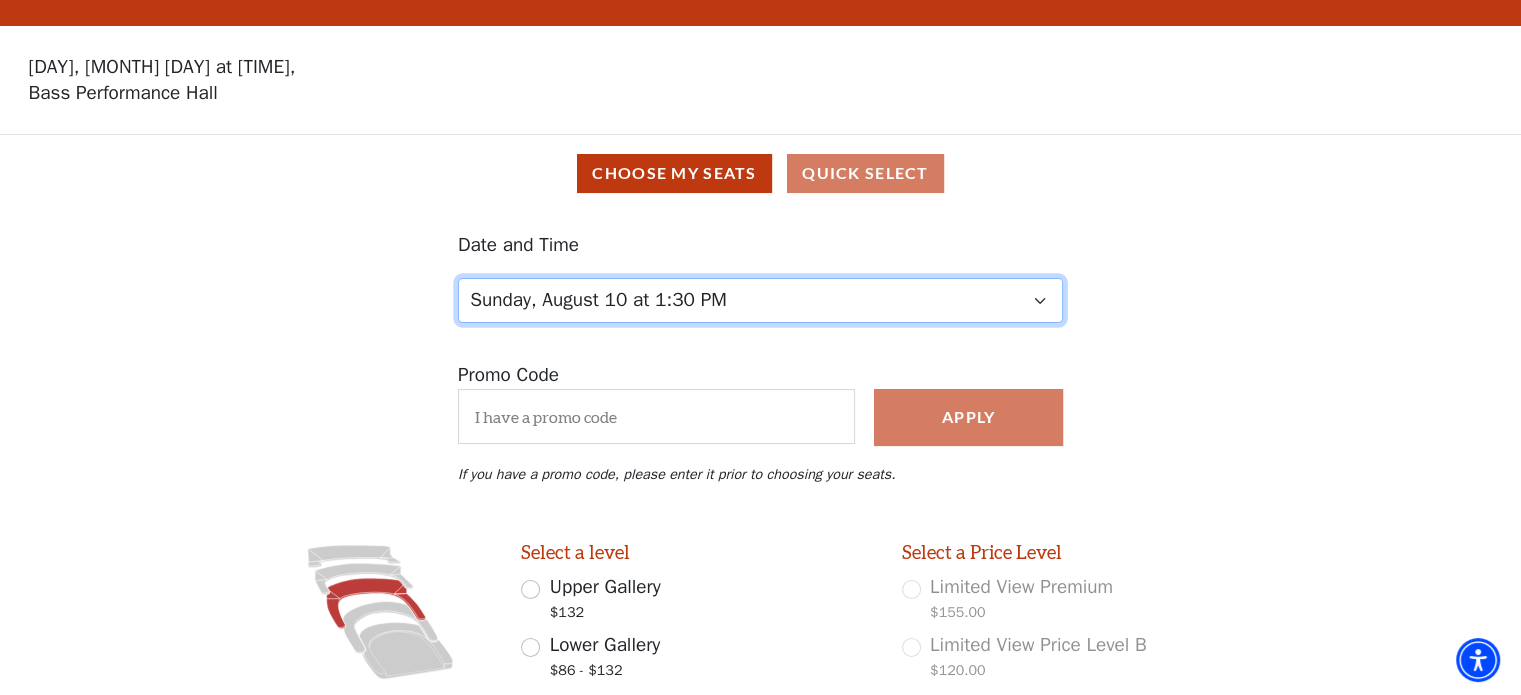click on "Friday, August 8 at 7:30 PM Saturday, August 9 at 1:30 PM Saturday, August 9 at 7:30 PM Sunday, August 10 at 1:30 PM Sunday, August 10 at 6:30 PM" at bounding box center [760, 300] 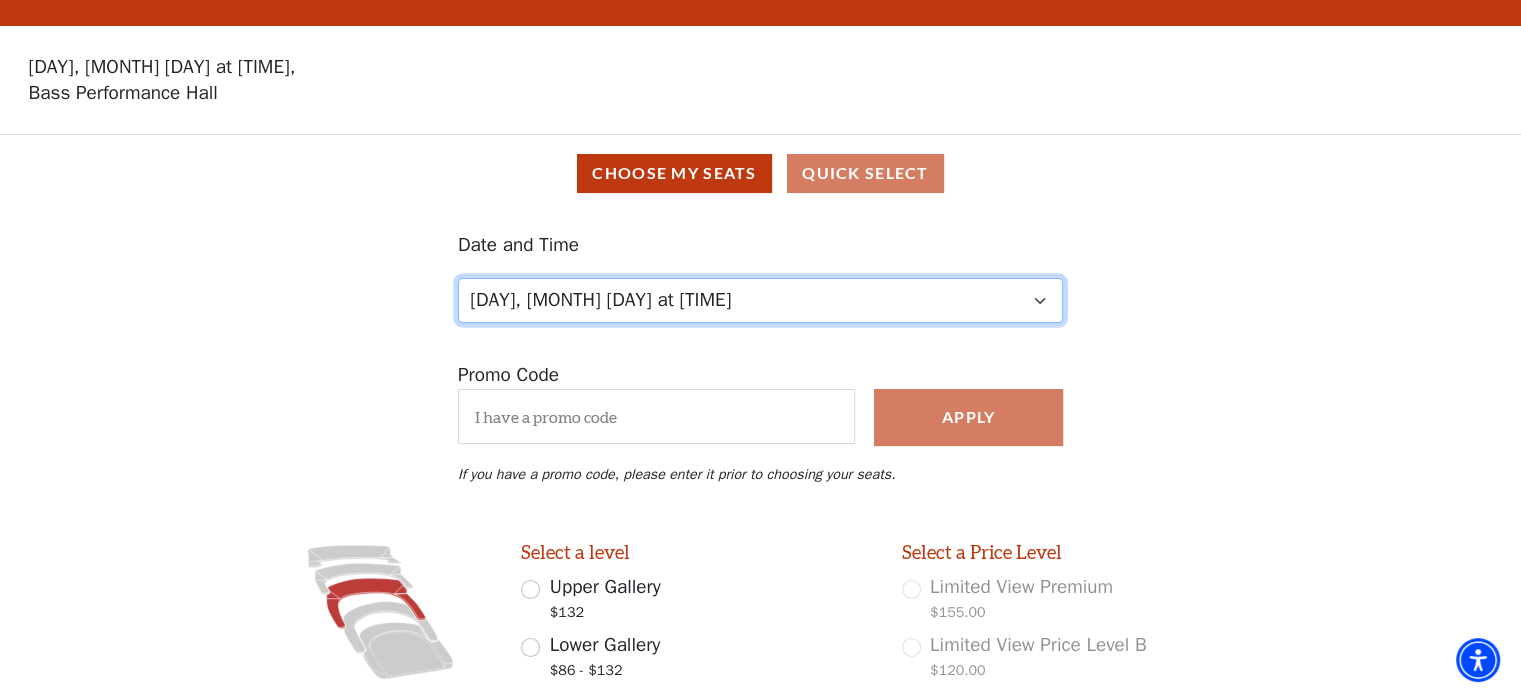 click on "Friday, August 8 at 7:30 PM Saturday, August 9 at 1:30 PM Saturday, August 9 at 7:30 PM Sunday, August 10 at 1:30 PM Sunday, August 10 at 6:30 PM" at bounding box center (760, 300) 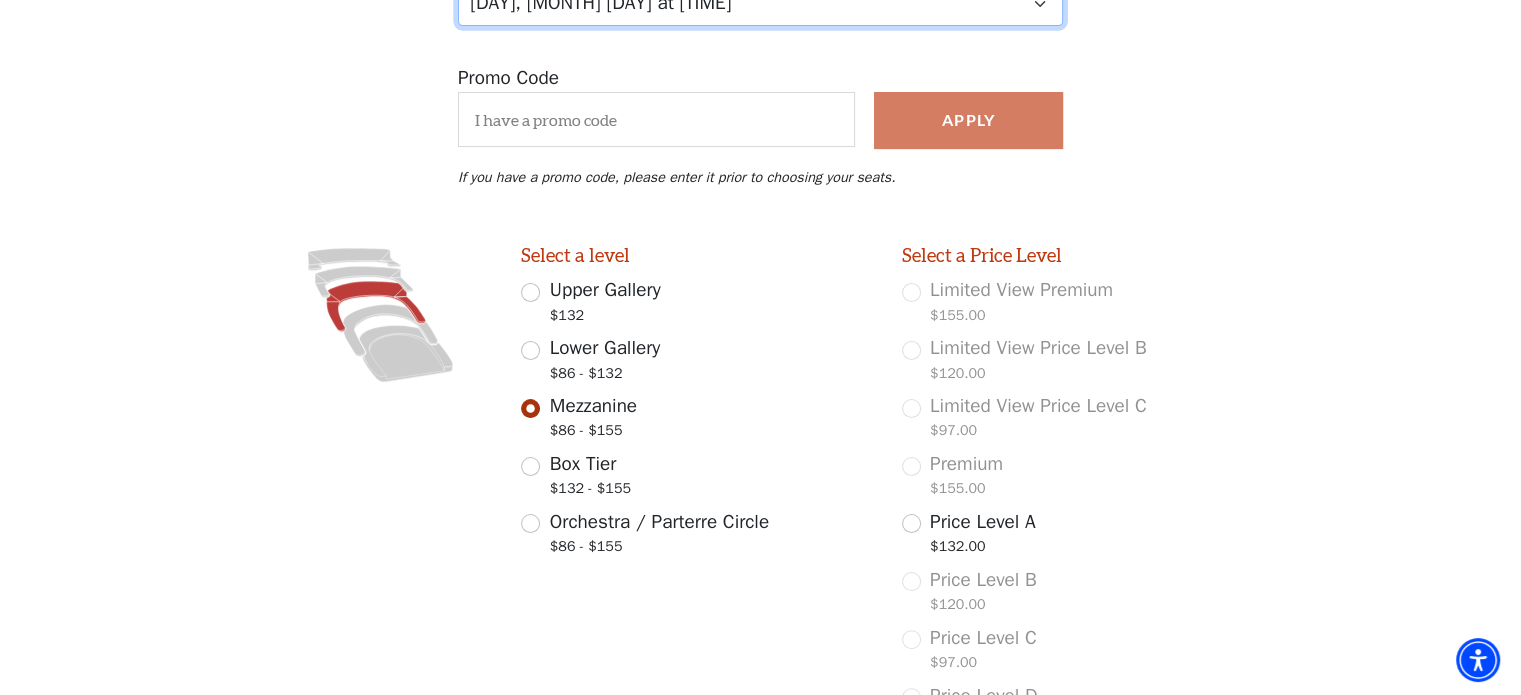 scroll, scrollTop: 344, scrollLeft: 0, axis: vertical 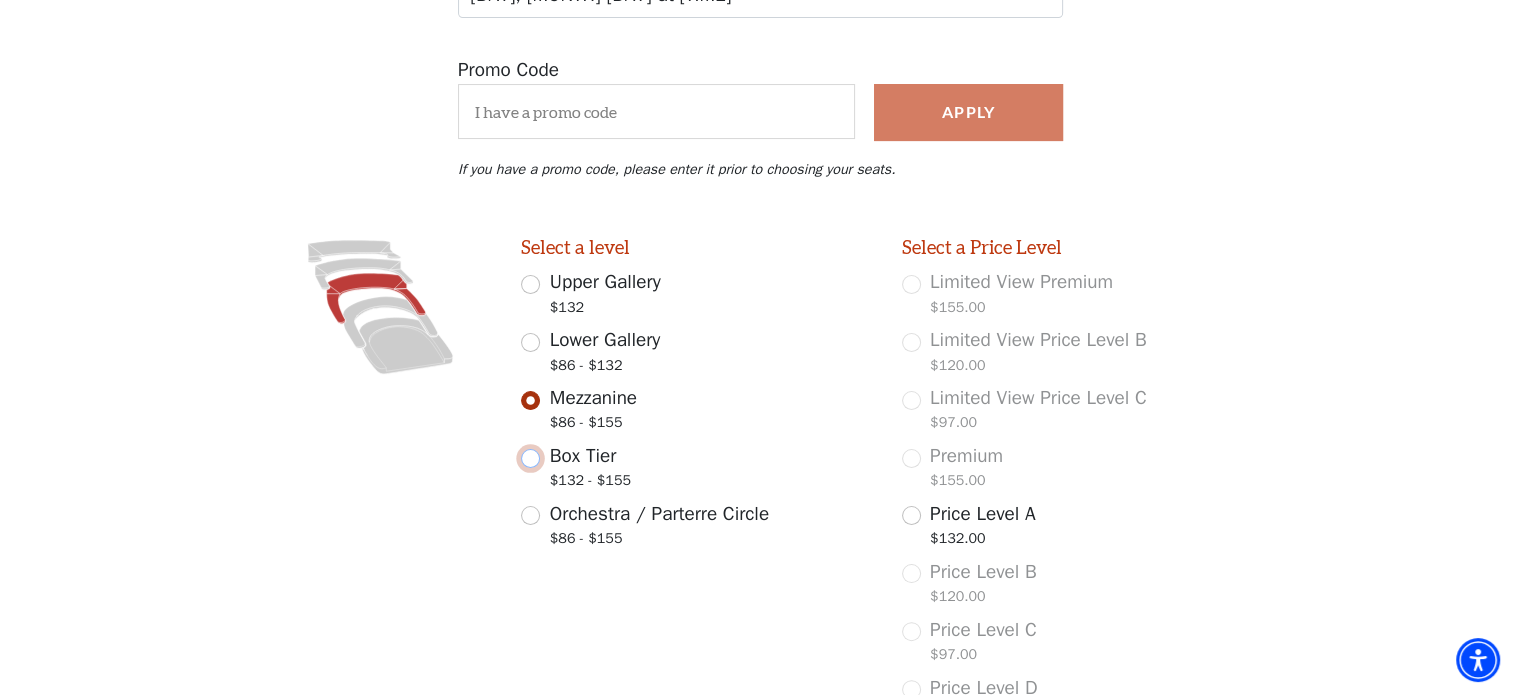 click on "Box Tier     $132 - $155" at bounding box center [530, 458] 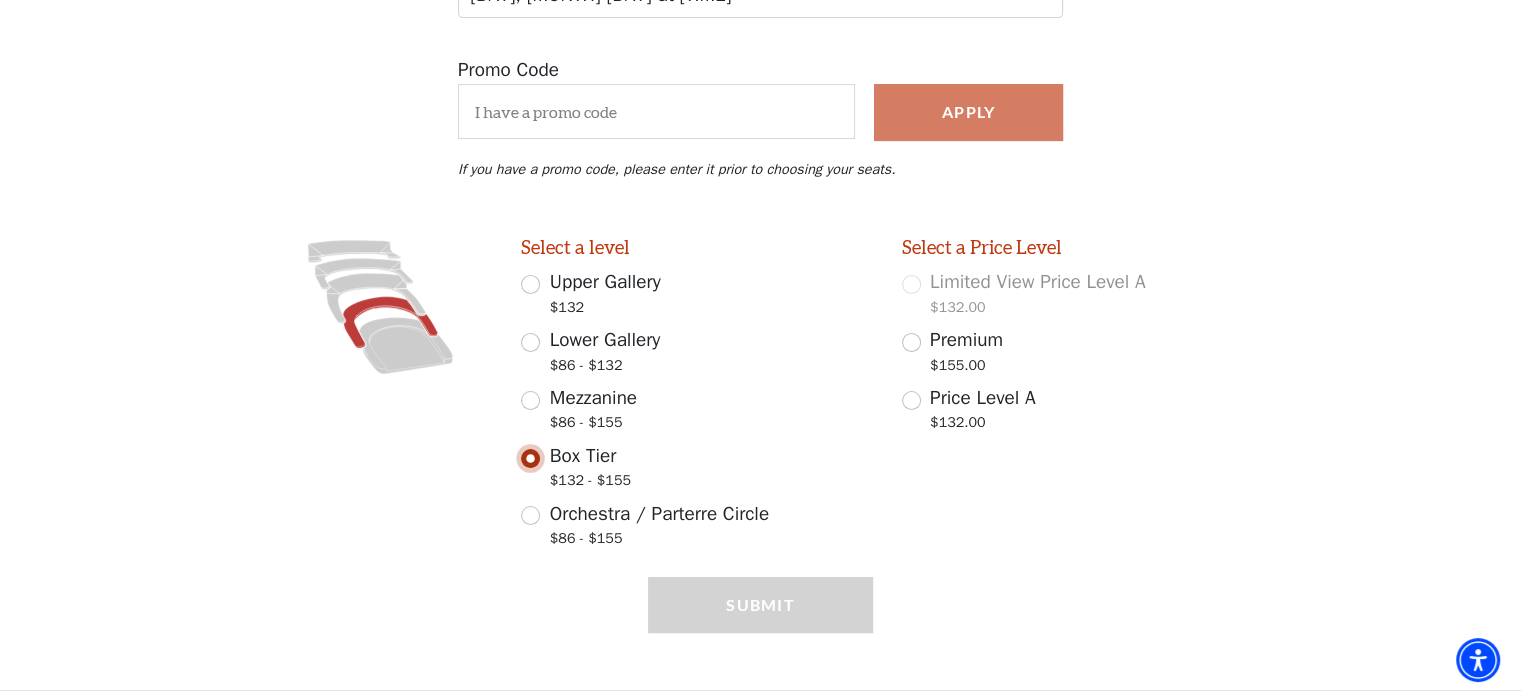scroll, scrollTop: 356, scrollLeft: 0, axis: vertical 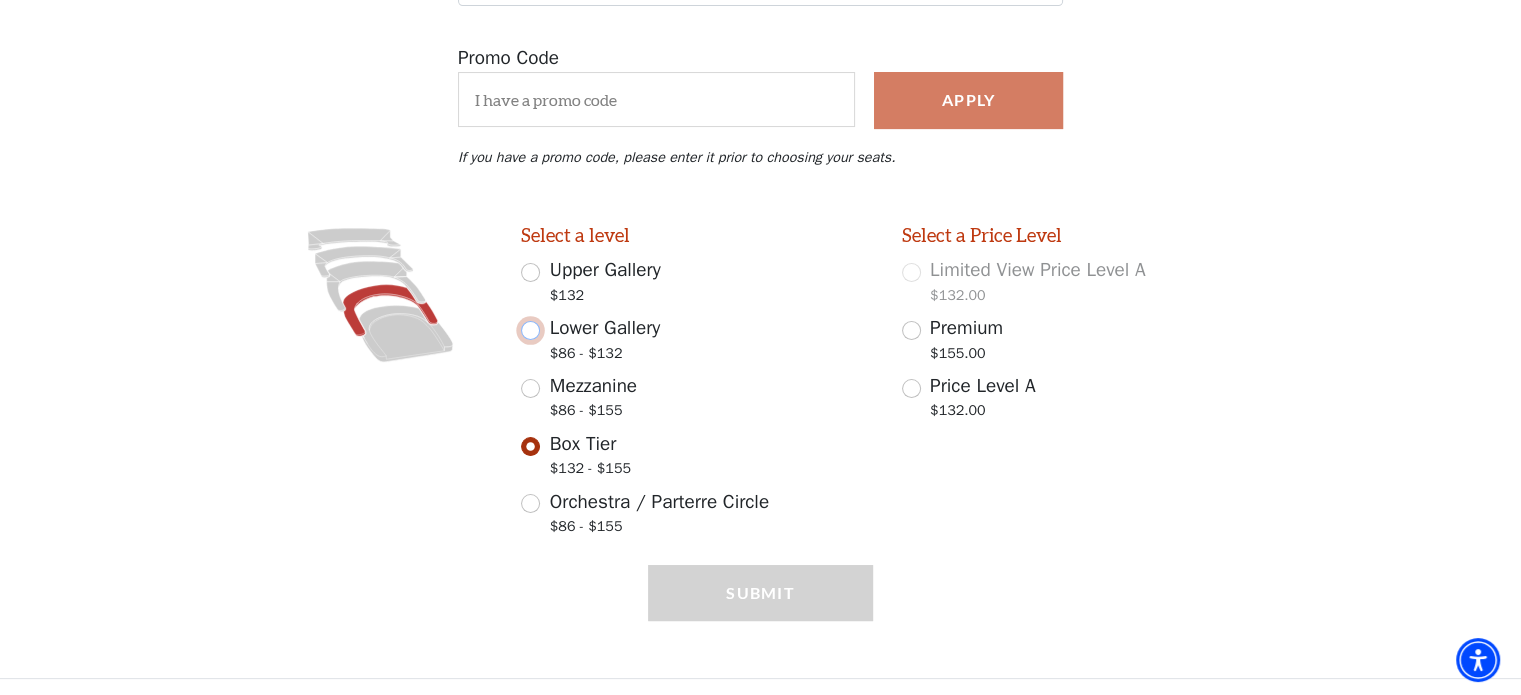 click on "Lower Gallery     $86 - $132" at bounding box center (530, 330) 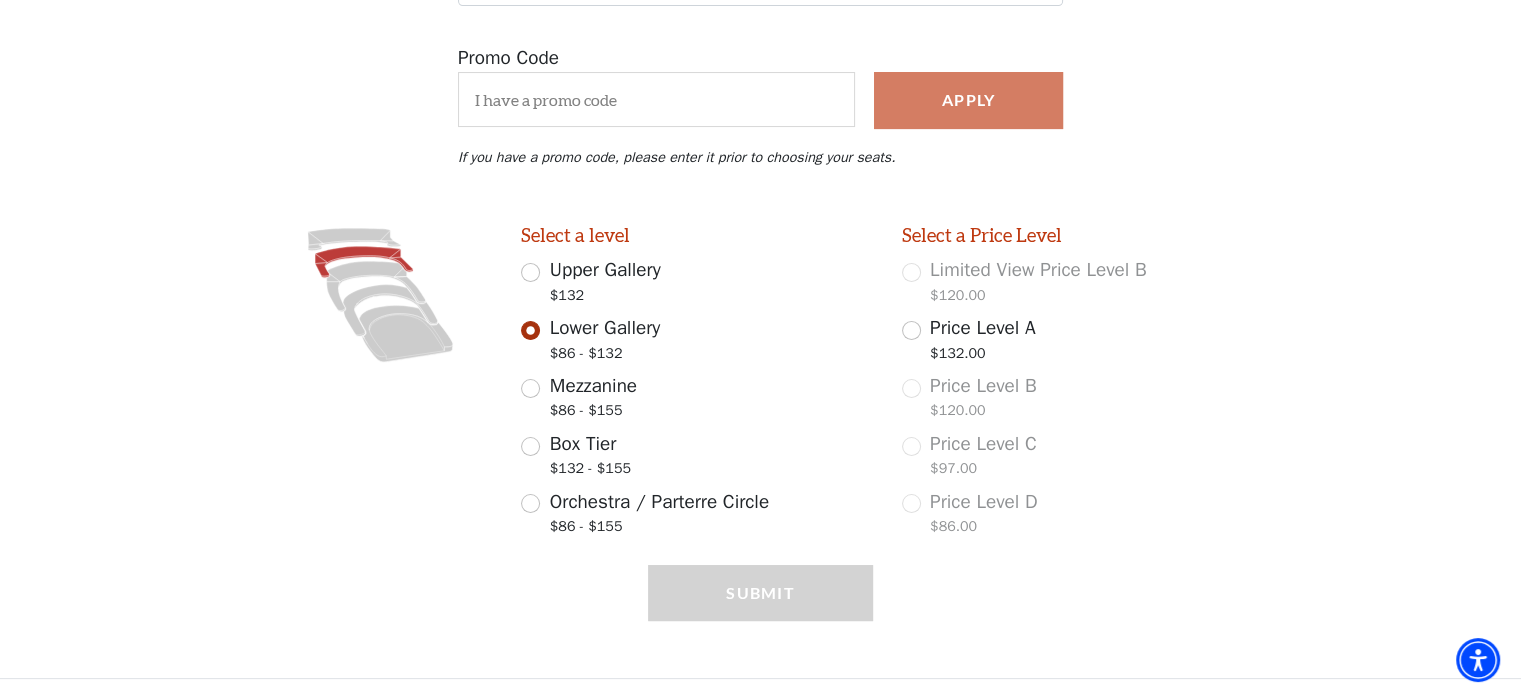 click on "Upper Gallery     $132" at bounding box center [697, 284] 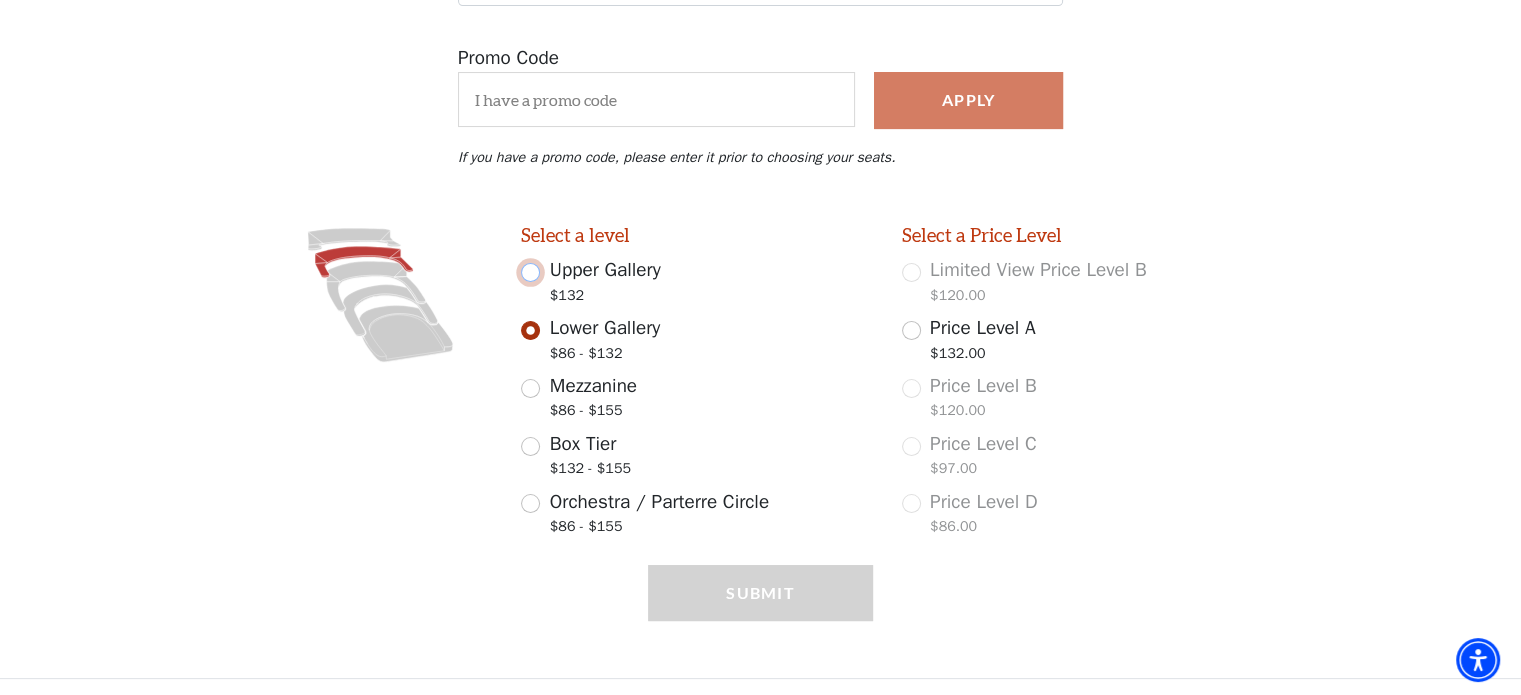 click on "Upper Gallery     $132" at bounding box center (530, 272) 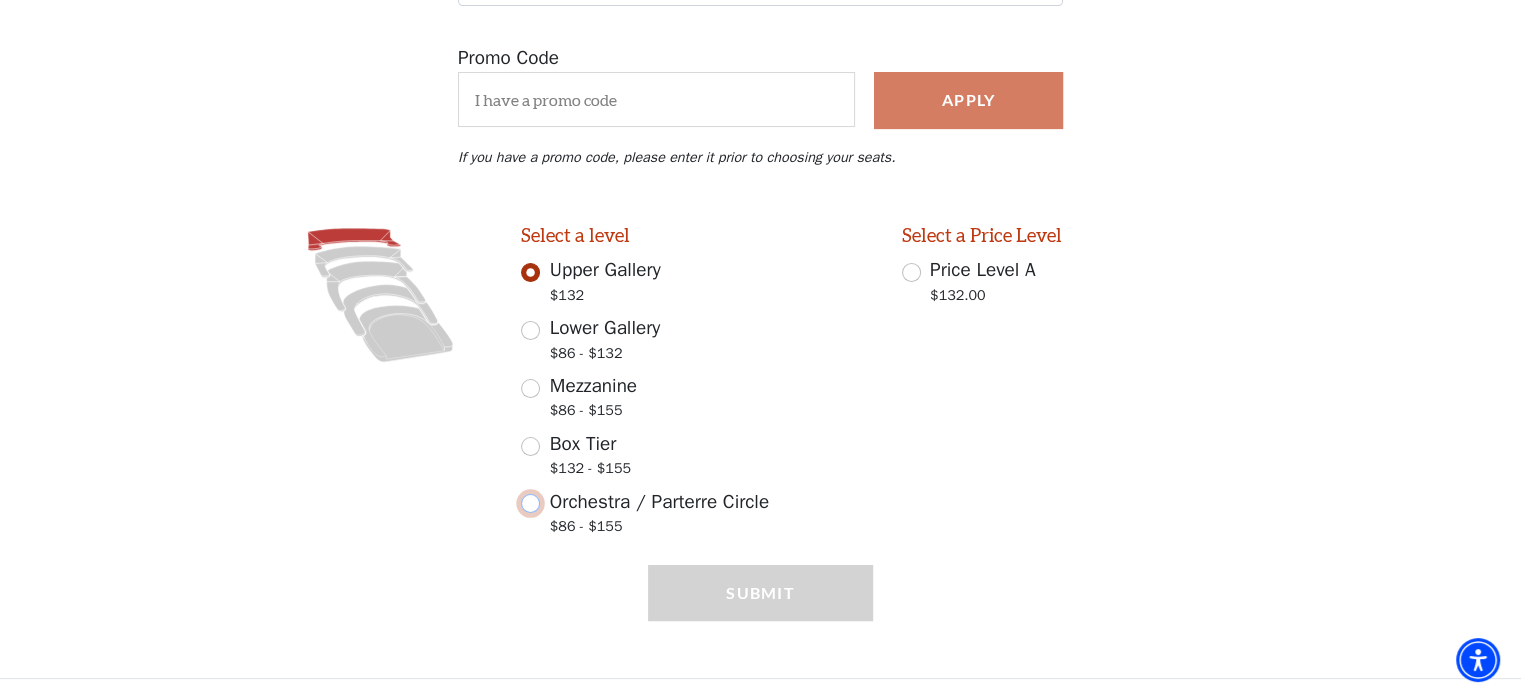 click on "Orchestra / Parterre Circle     $86 - $155" at bounding box center (530, 503) 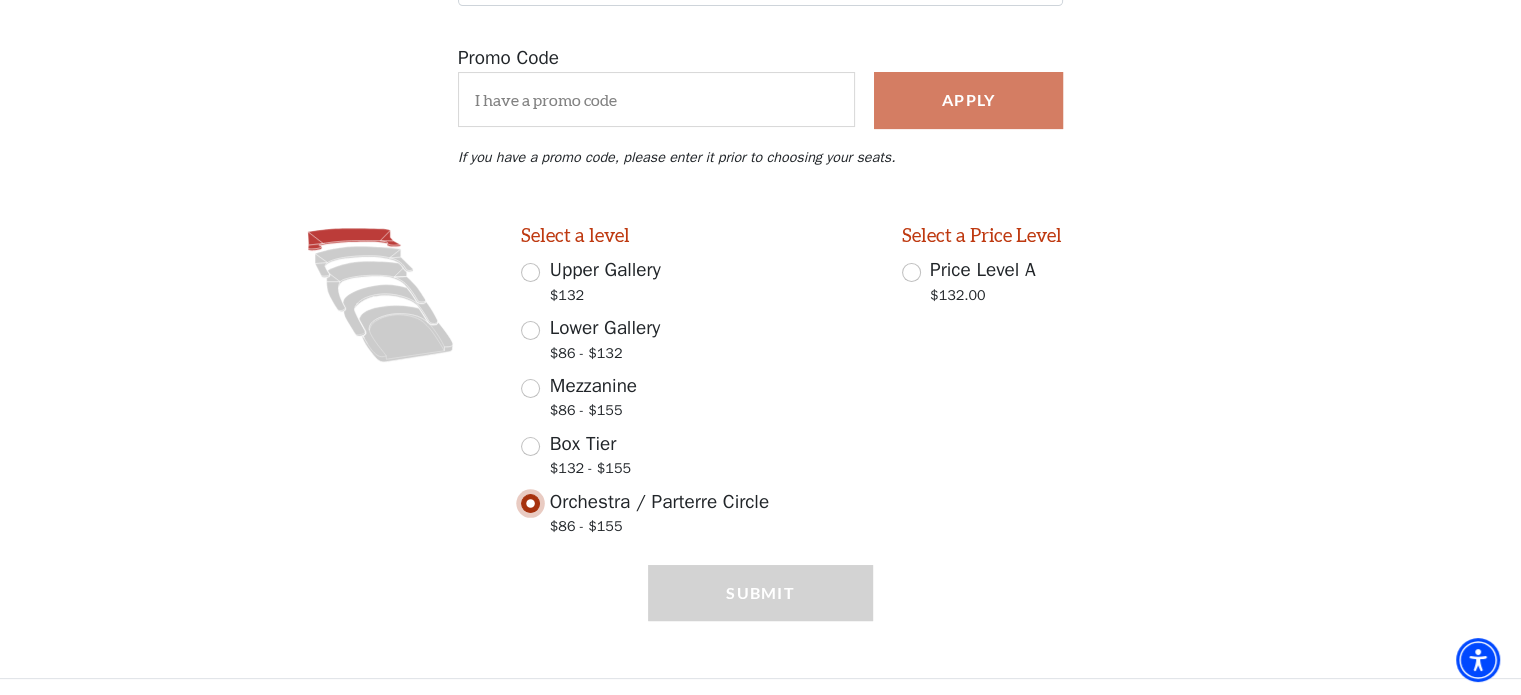 scroll, scrollTop: 413, scrollLeft: 0, axis: vertical 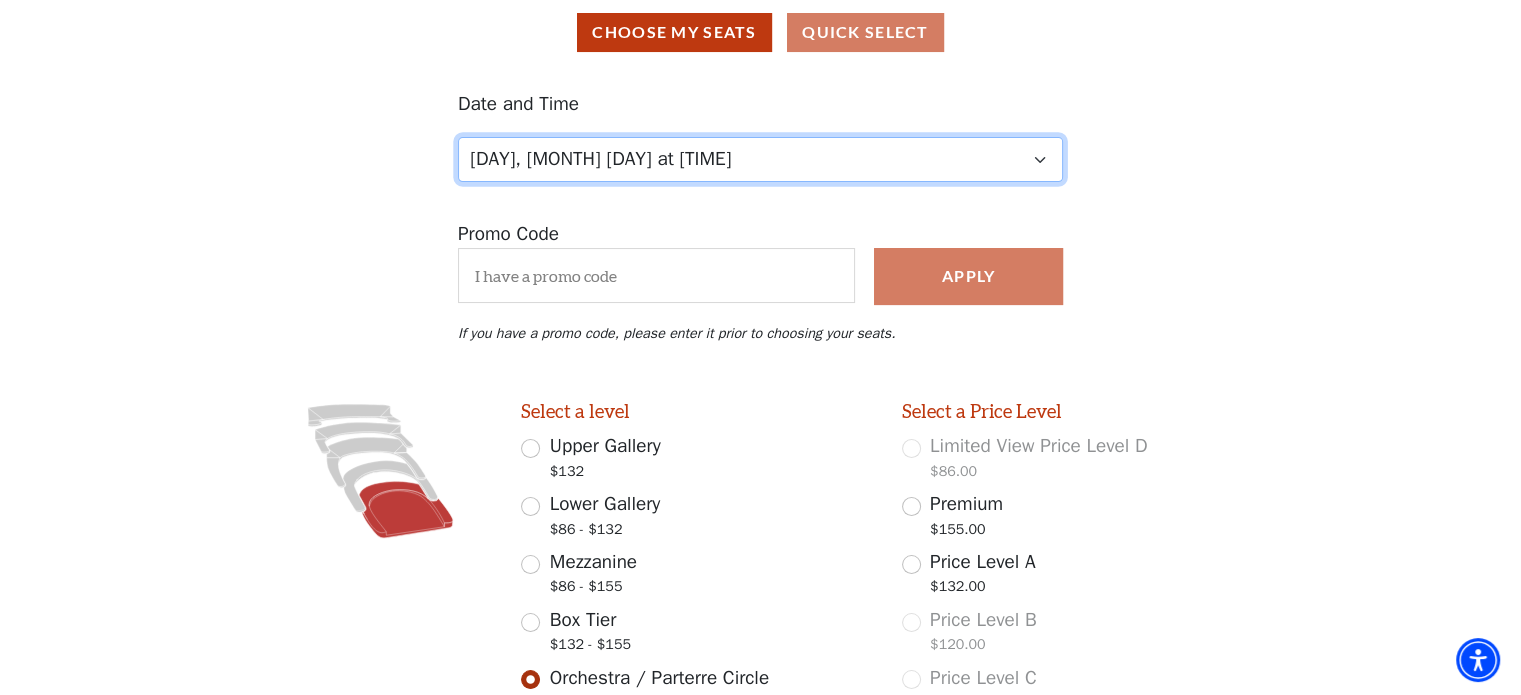 click on "Friday, August 8 at 7:30 PM Saturday, August 9 at 1:30 PM Saturday, August 9 at 7:30 PM Sunday, August 10 at 1:30 PM Sunday, August 10 at 6:30 PM" at bounding box center (760, 159) 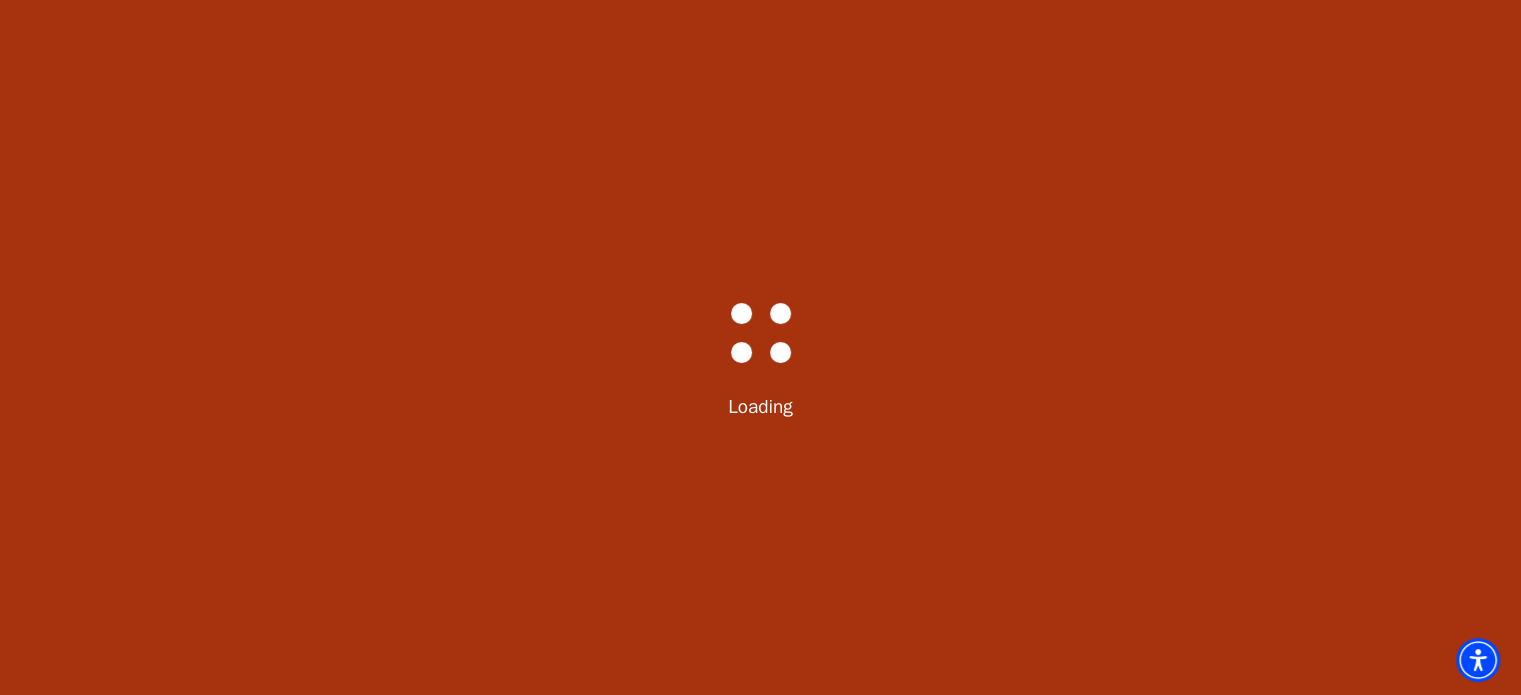 scroll, scrollTop: 180, scrollLeft: 0, axis: vertical 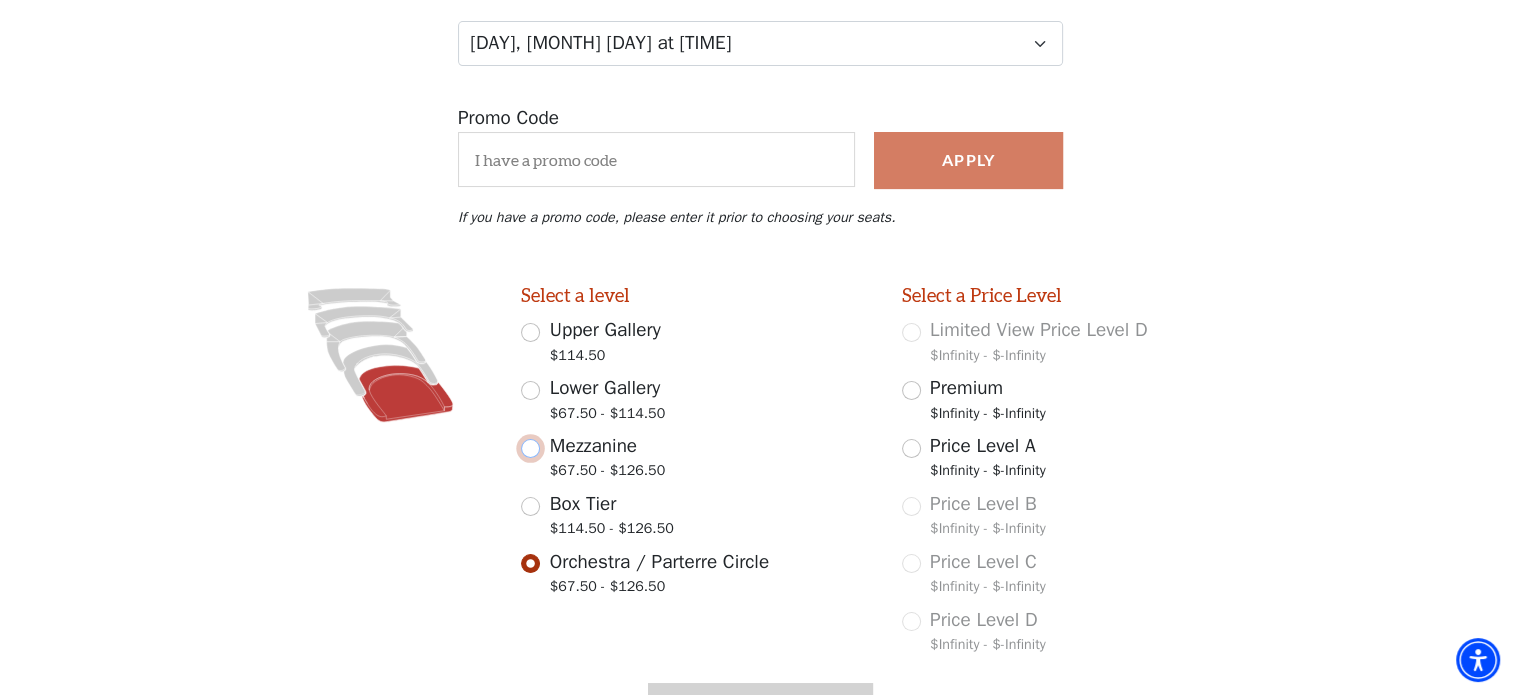 click on "Mezzanine     $67.50 - $126.50" at bounding box center (530, 448) 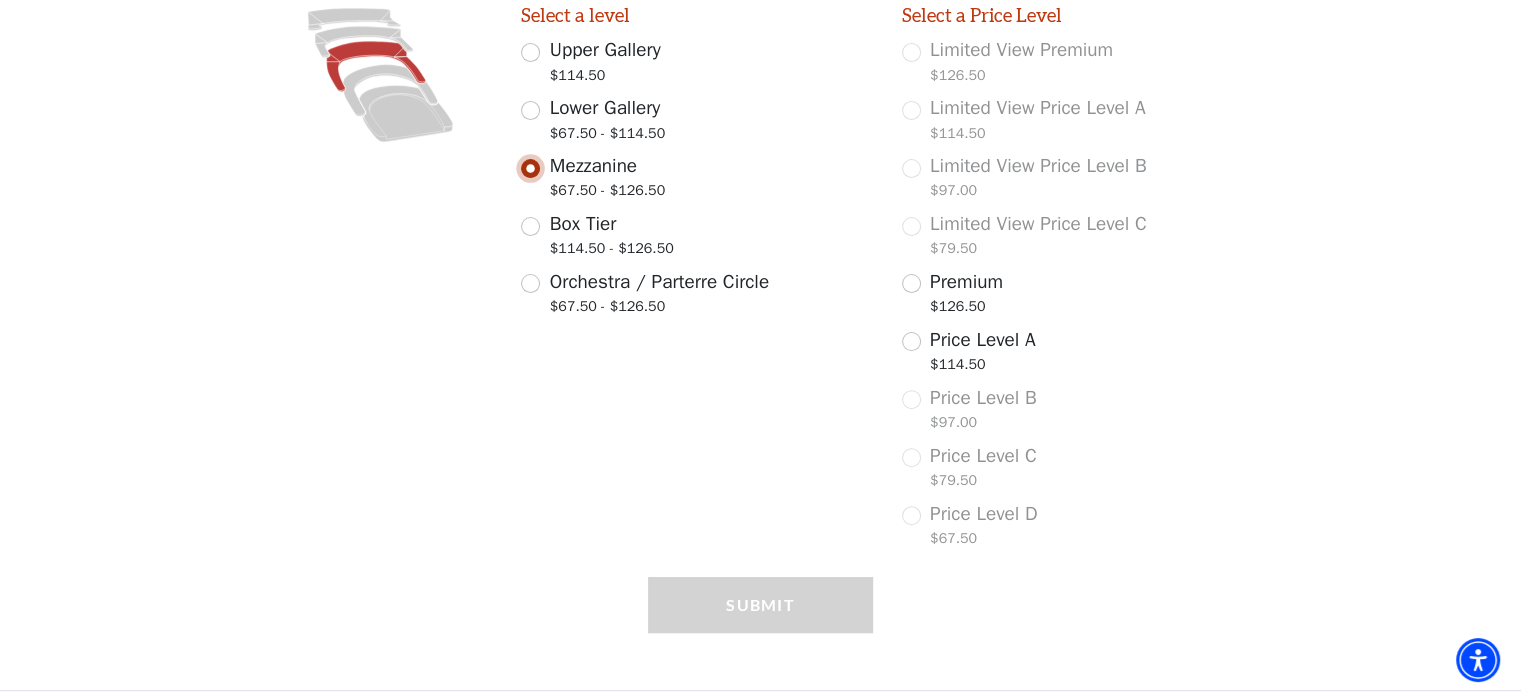 scroll, scrollTop: 576, scrollLeft: 0, axis: vertical 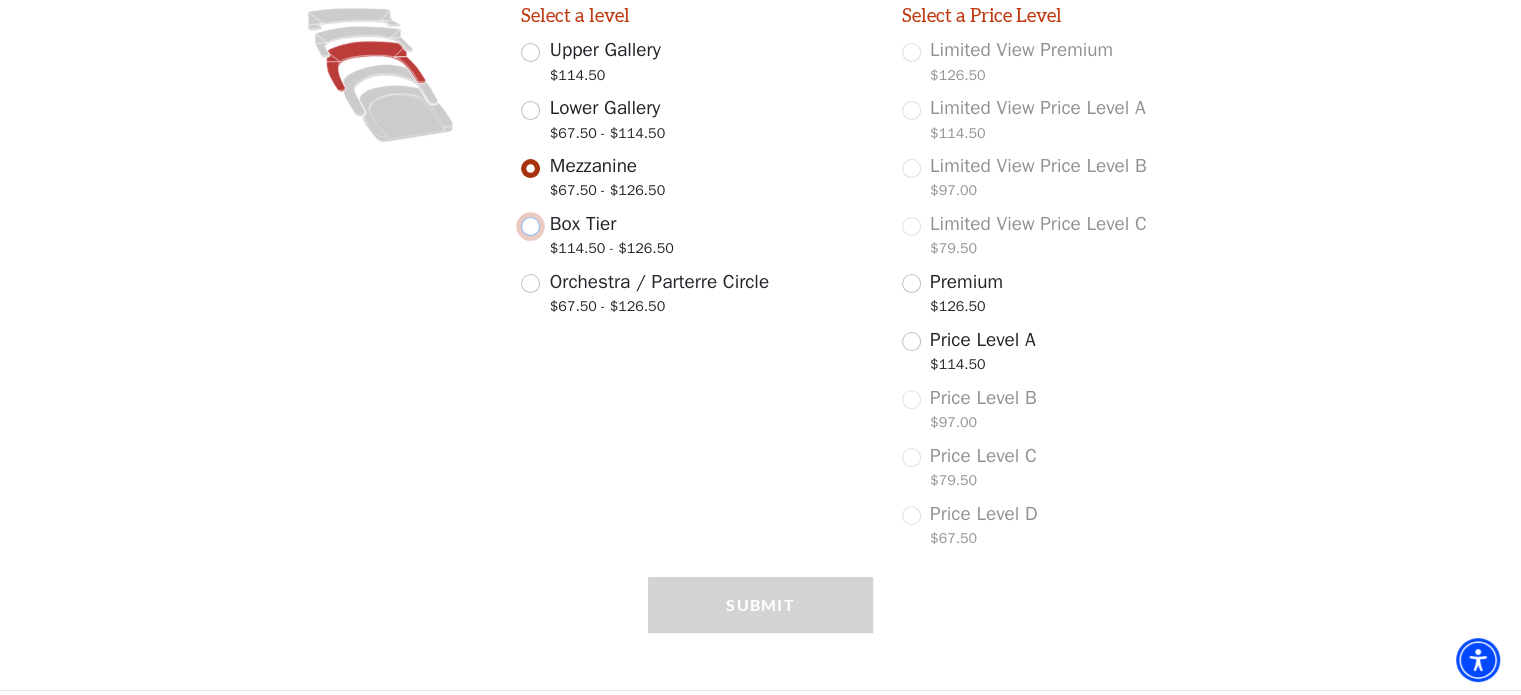 click on "Box Tier     $114.50 - $126.50" at bounding box center [530, 226] 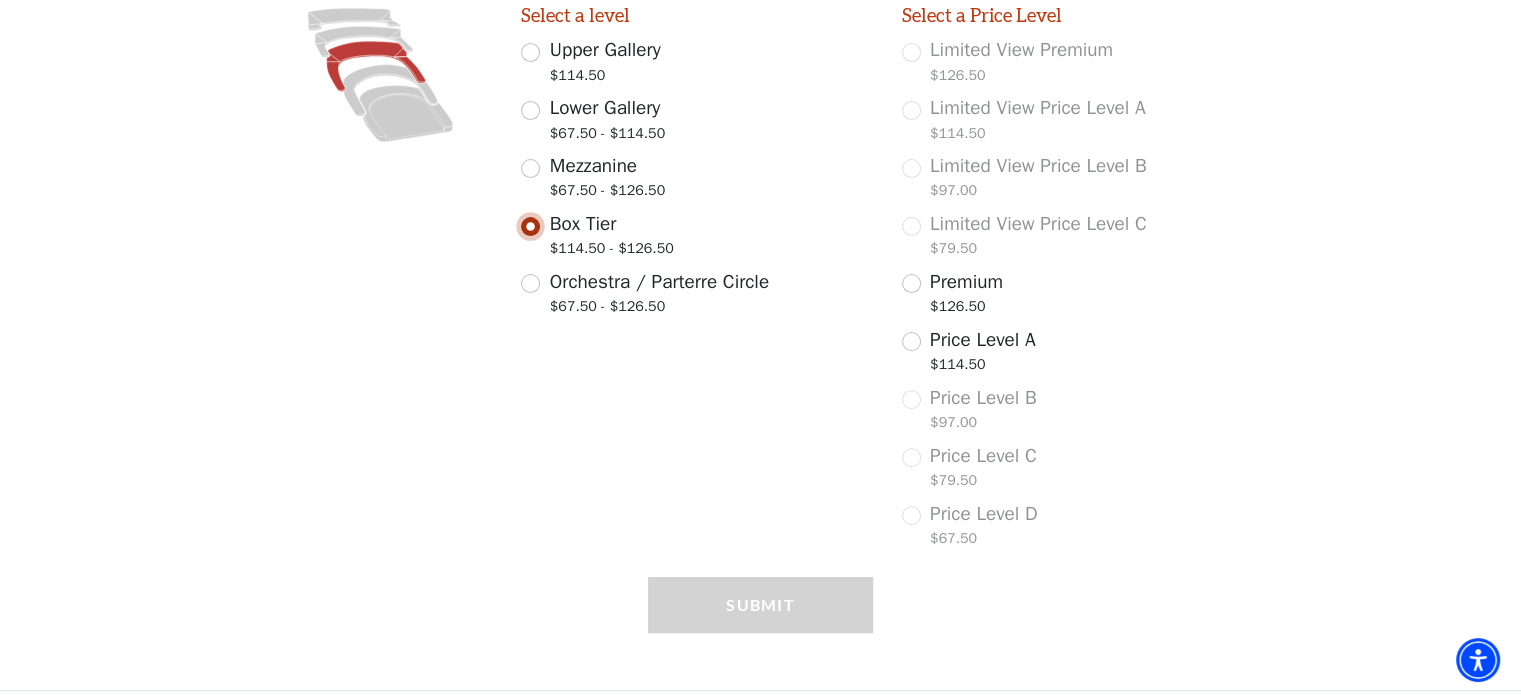 scroll, scrollTop: 356, scrollLeft: 0, axis: vertical 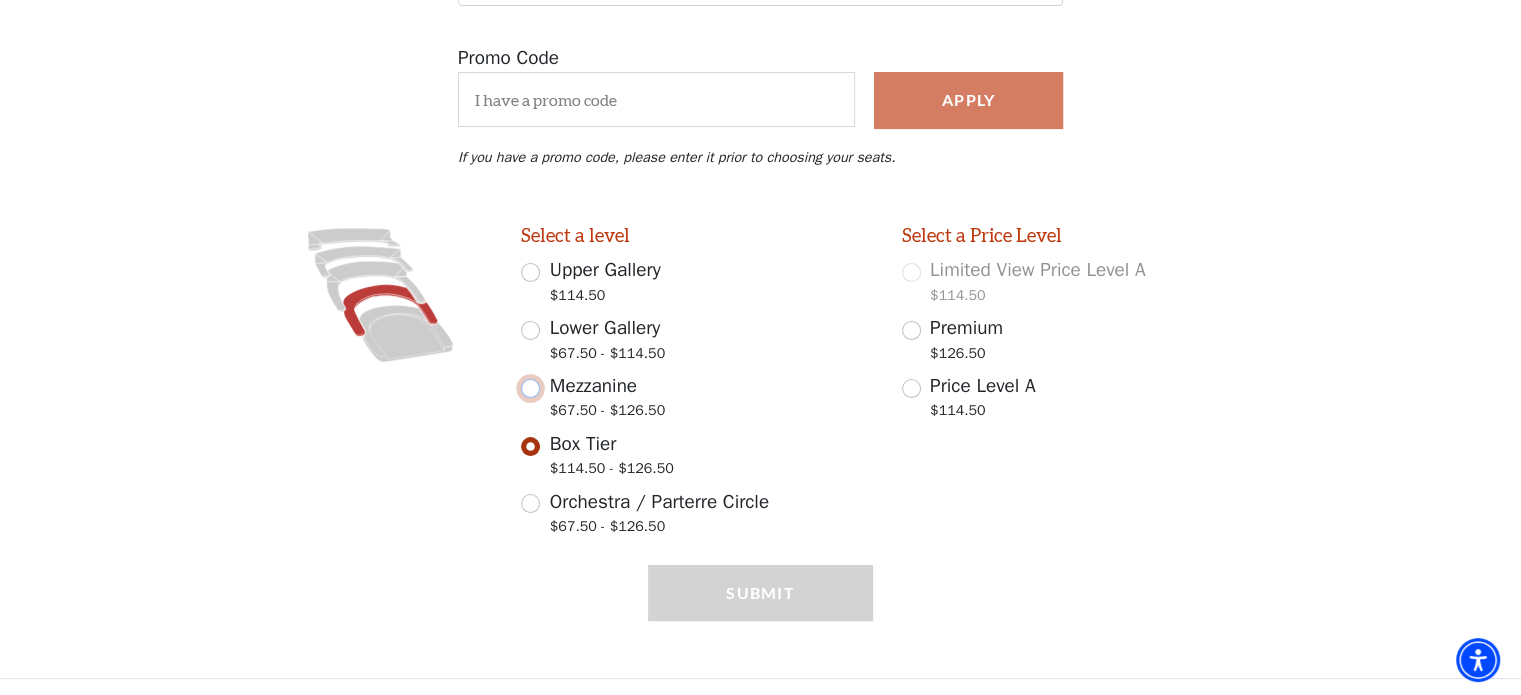 click on "Mezzanine     $67.50 - $126.50" at bounding box center (530, 388) 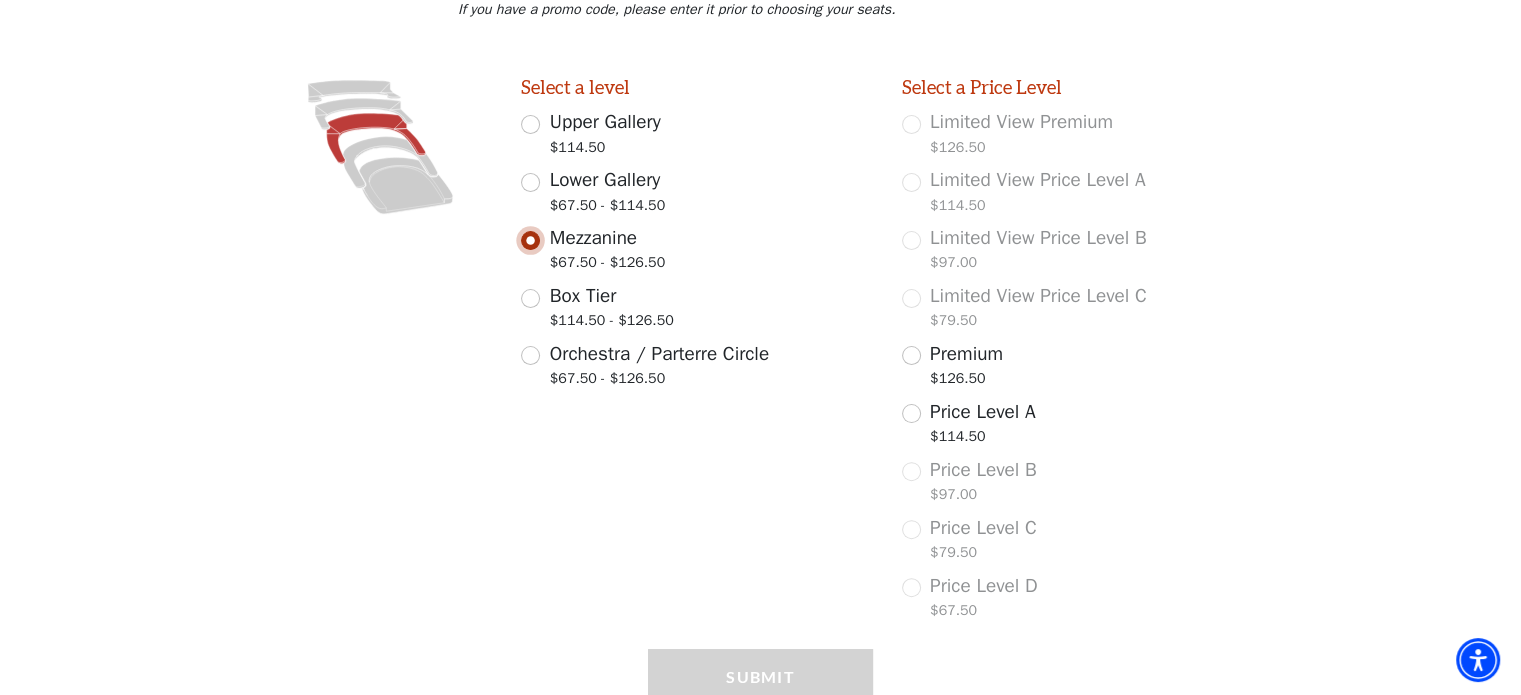 scroll, scrollTop: 576, scrollLeft: 0, axis: vertical 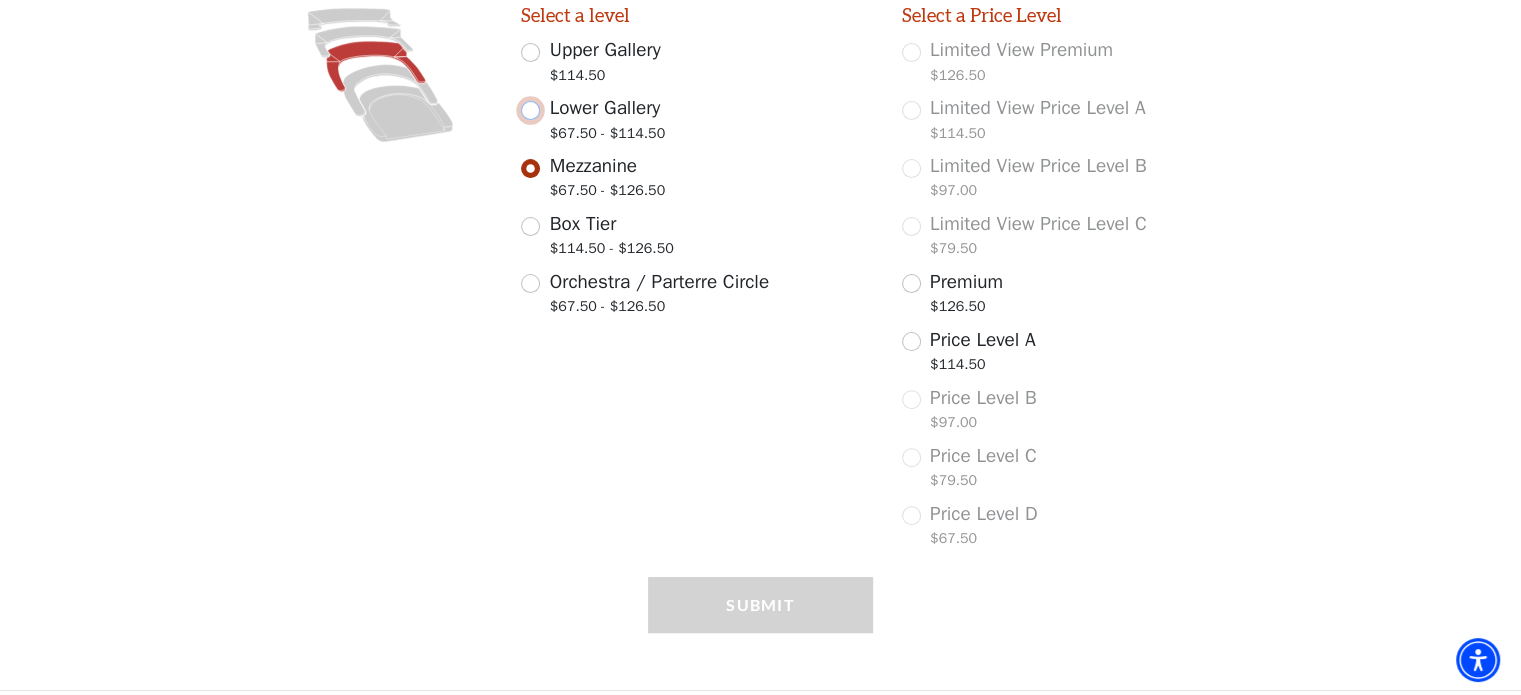 click on "Lower Gallery     $67.50 - $114.50" at bounding box center [530, 110] 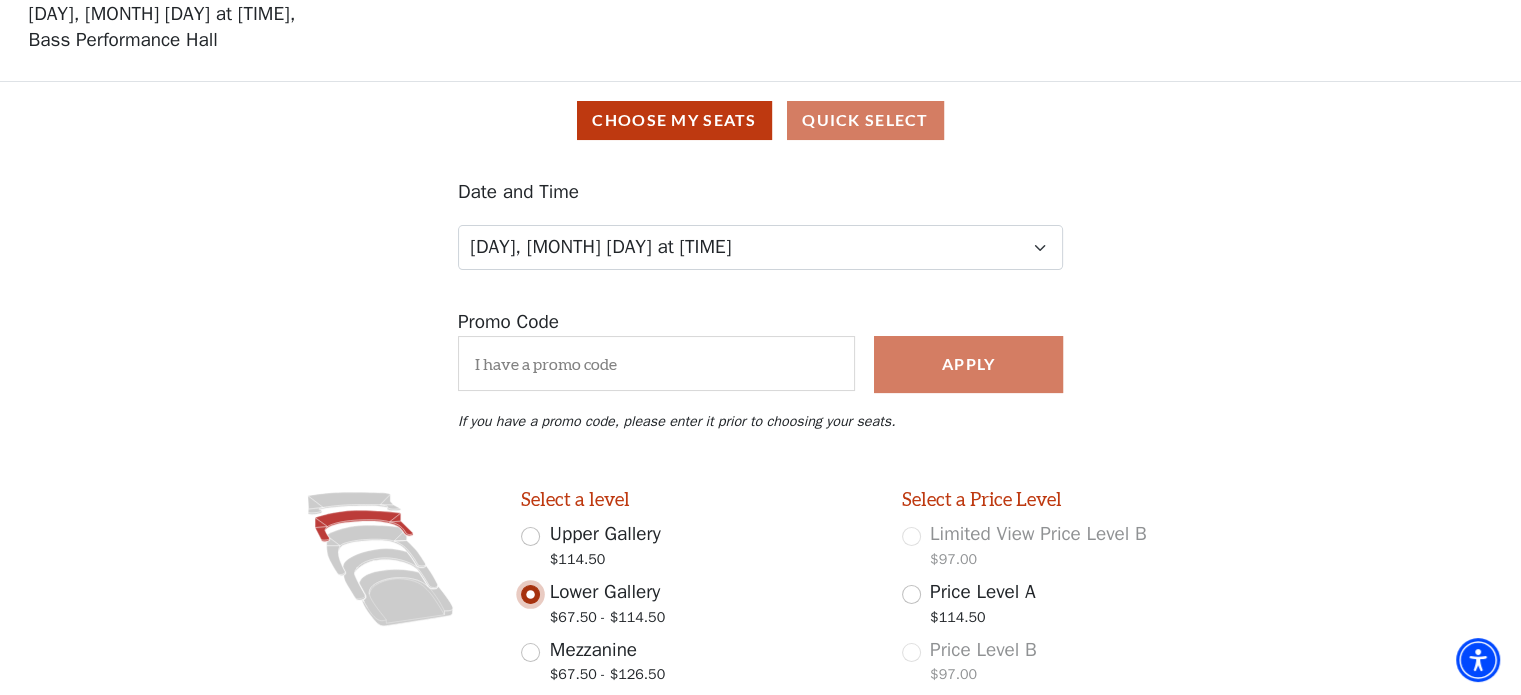 scroll, scrollTop: 40, scrollLeft: 0, axis: vertical 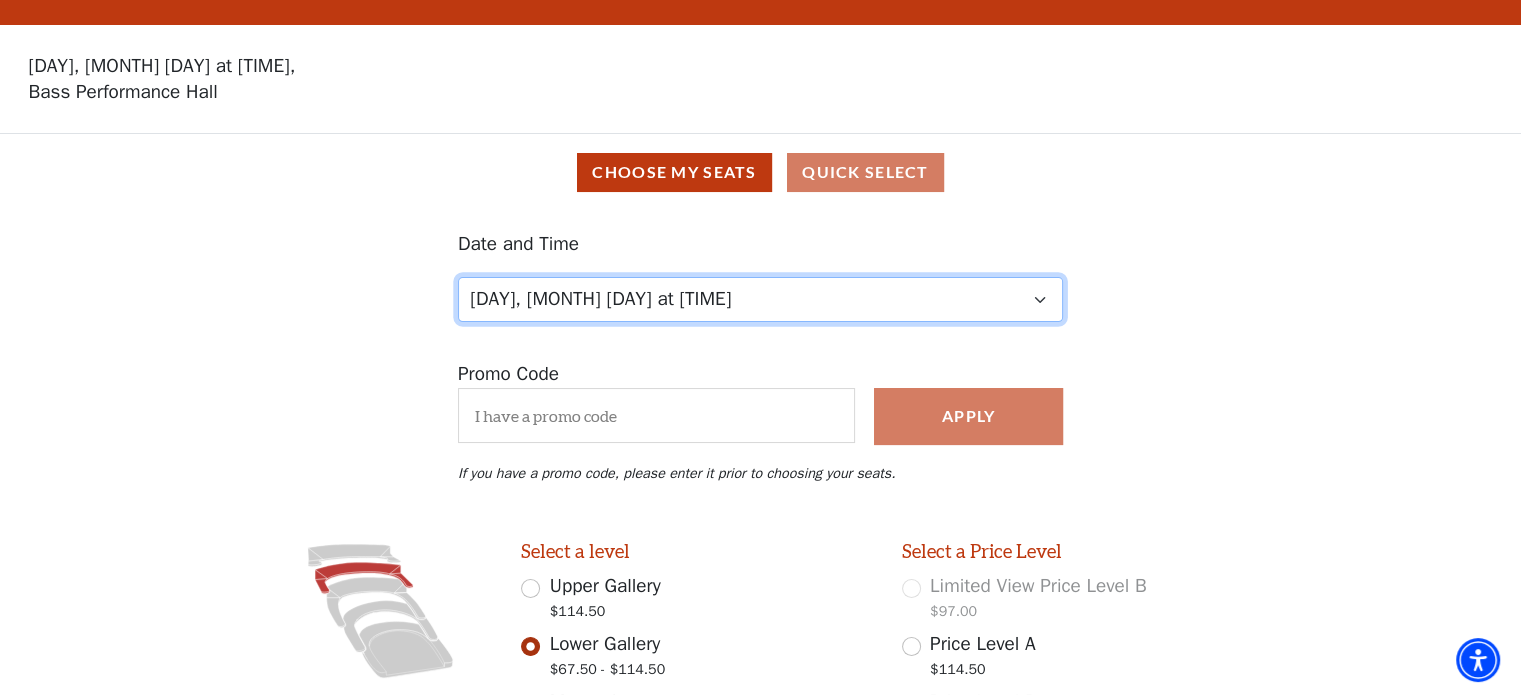 click on "Friday, August 8 at 7:30 PM Saturday, August 9 at 1:30 PM Saturday, August 9 at 7:30 PM Sunday, August 10 at 1:30 PM Sunday, August 10 at 6:30 PM" at bounding box center [760, 299] 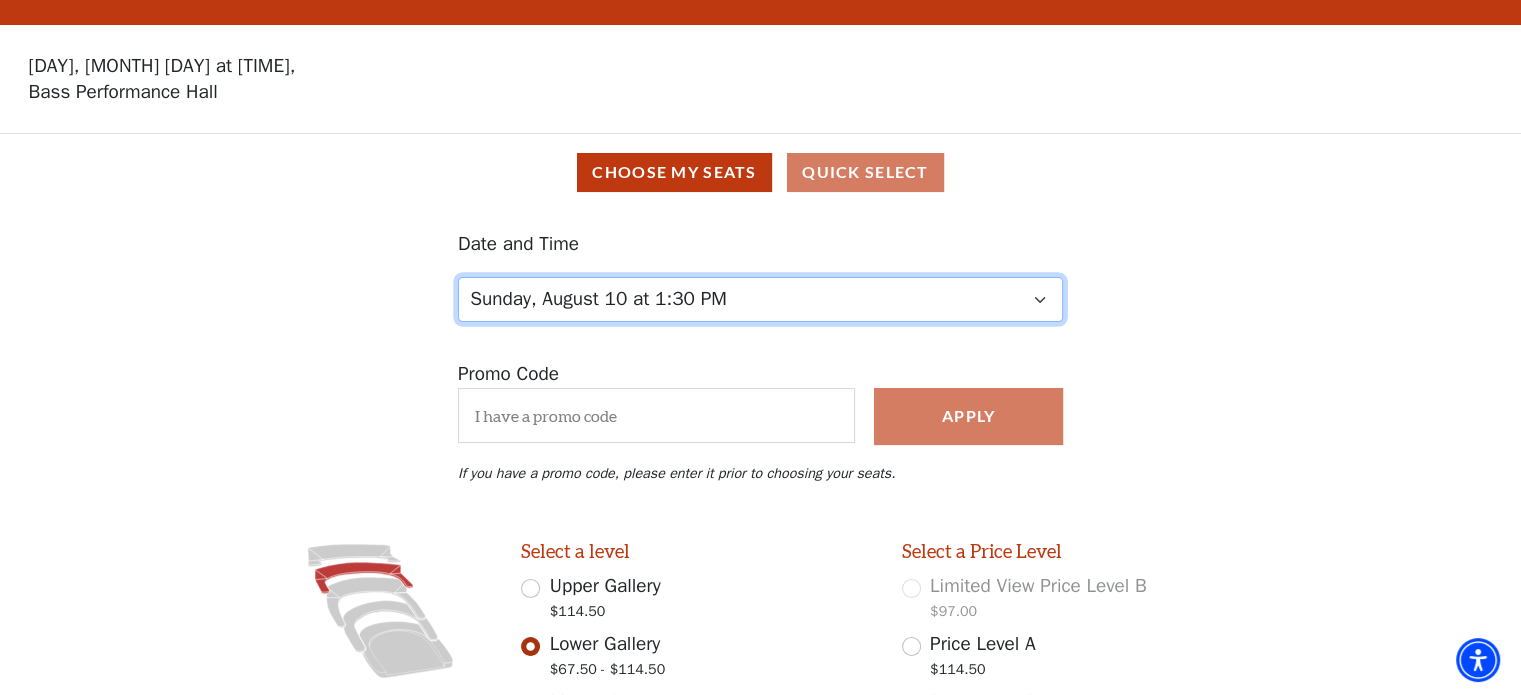 click on "Friday, August 8 at 7:30 PM Saturday, August 9 at 1:30 PM Saturday, August 9 at 7:30 PM Sunday, August 10 at 1:30 PM Sunday, August 10 at 6:30 PM" at bounding box center [760, 299] 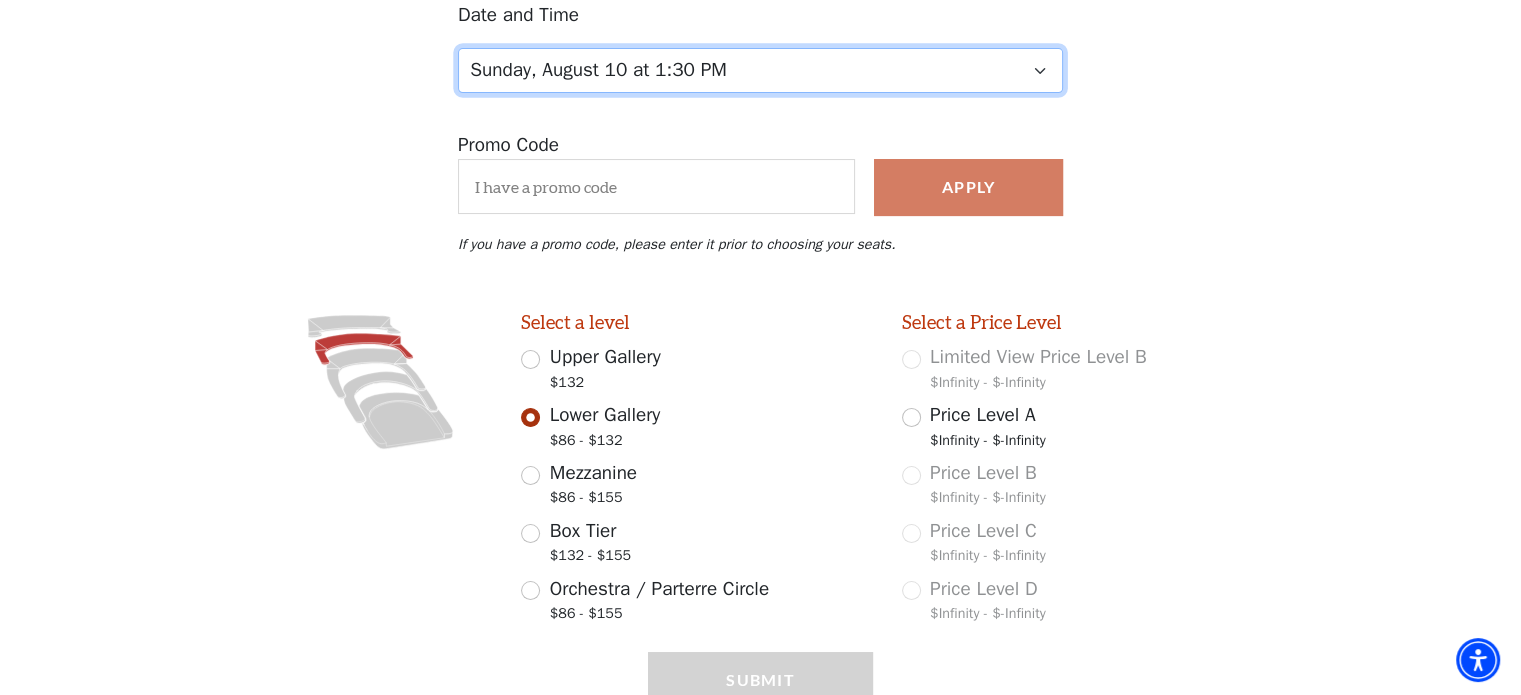 scroll, scrollTop: 271, scrollLeft: 0, axis: vertical 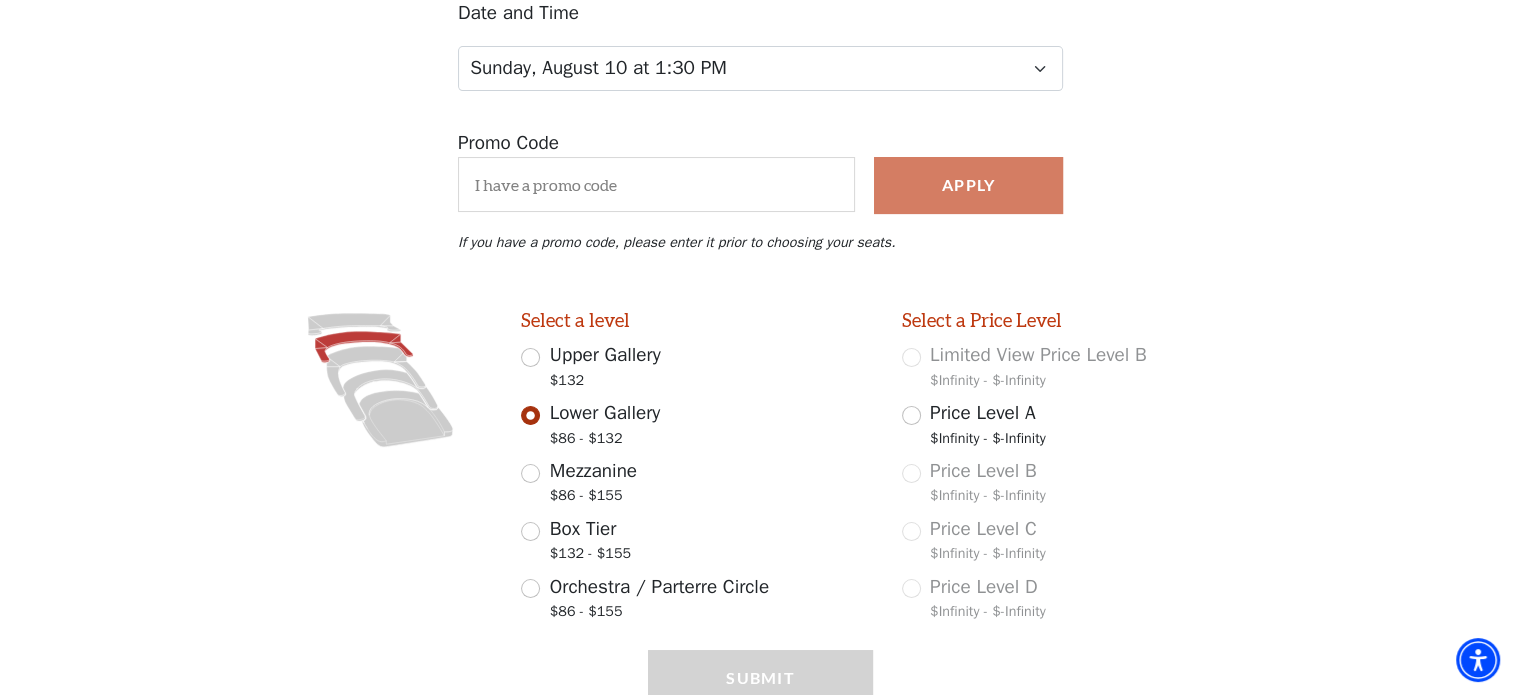 click on "Select a level     Upper Gallery     $132   Lower Gallery     $86 - $132   Mezzanine     $86 - $155   Box Tier     $132 - $155   Orchestra / Parterre Circle     $86 - $155" at bounding box center [697, 470] 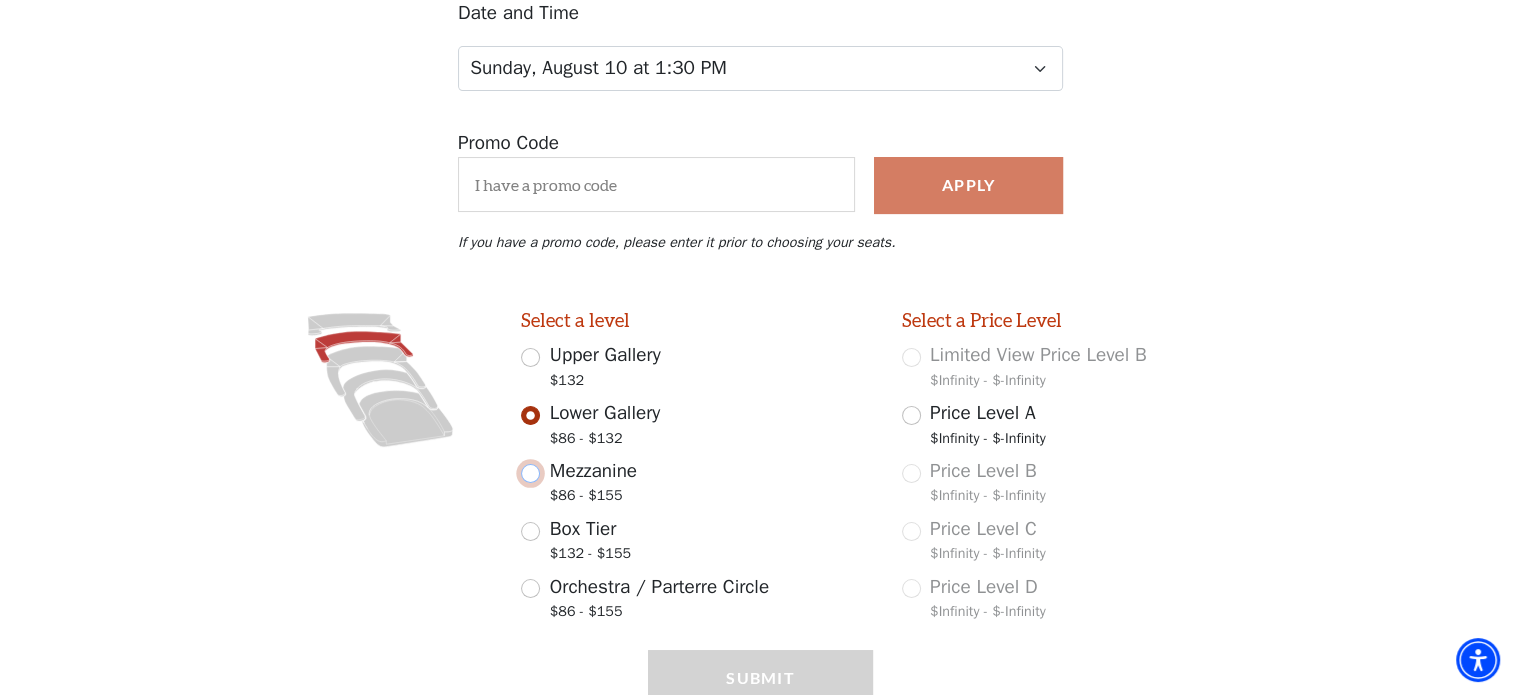 click on "Mezzanine     $86 - $155" at bounding box center [530, 473] 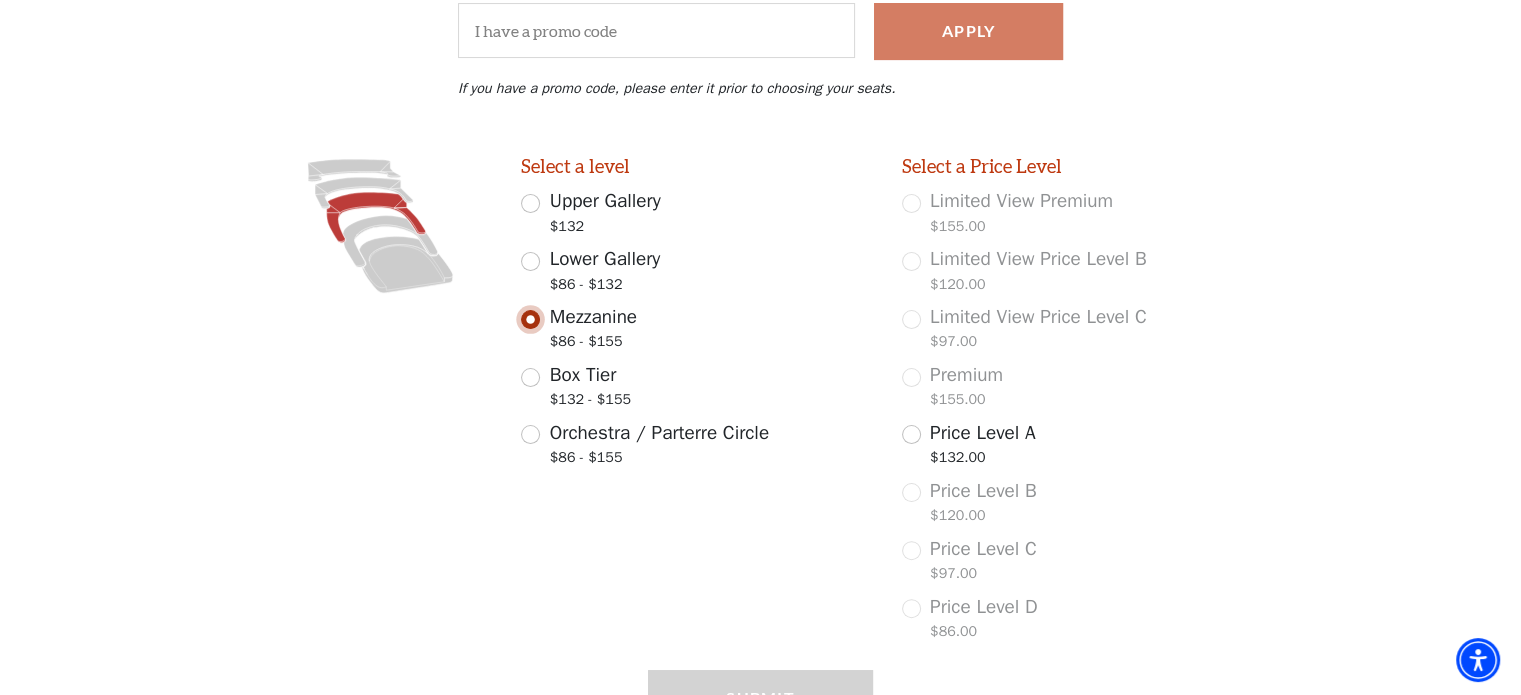 scroll, scrollTop: 529, scrollLeft: 0, axis: vertical 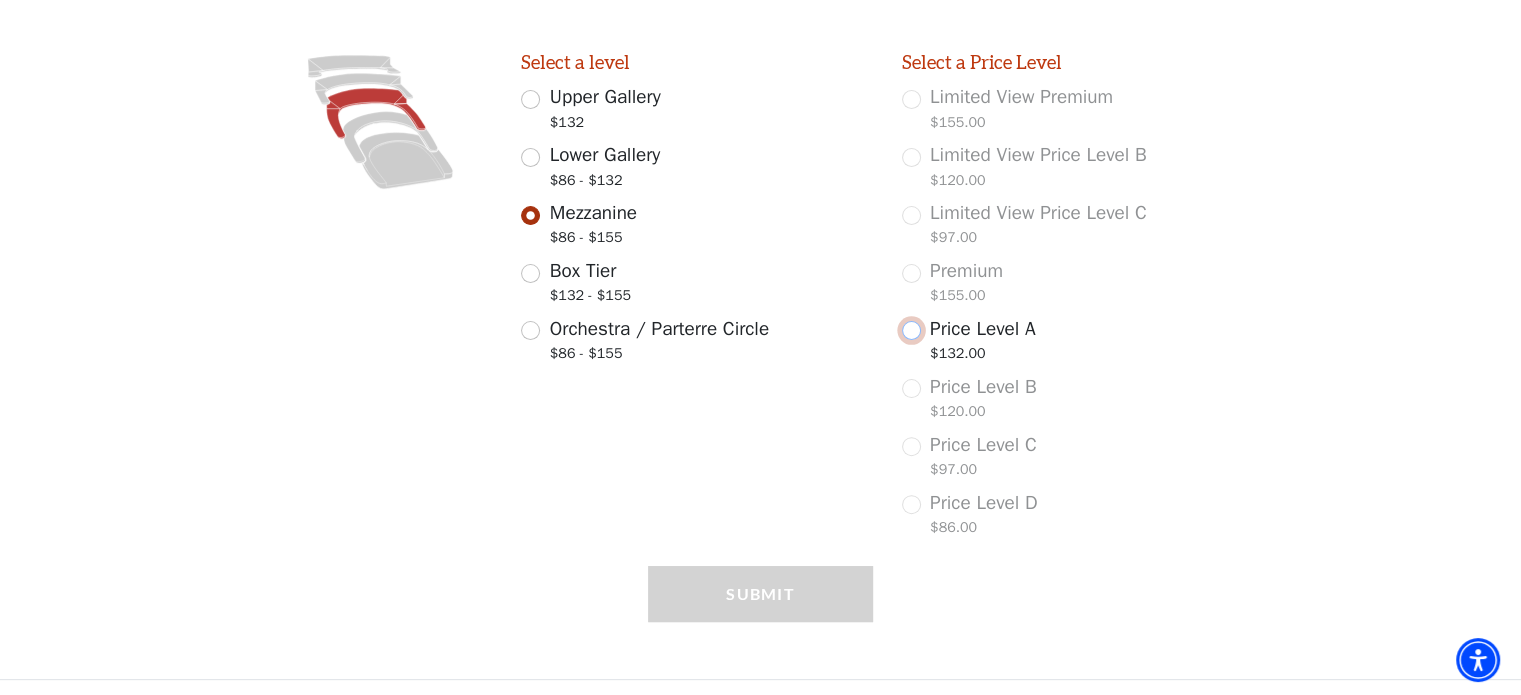 click on "Price Level A $132.00" at bounding box center [911, 330] 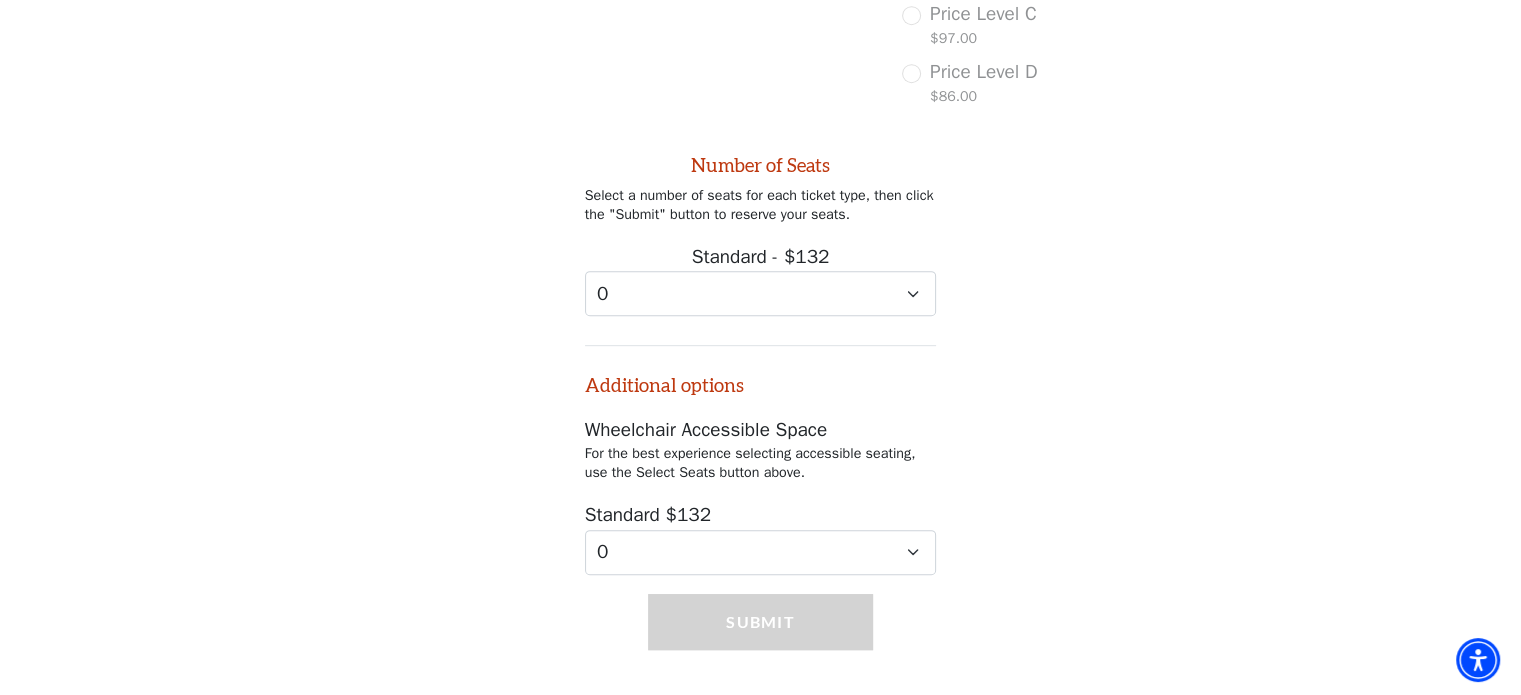scroll, scrollTop: 985, scrollLeft: 0, axis: vertical 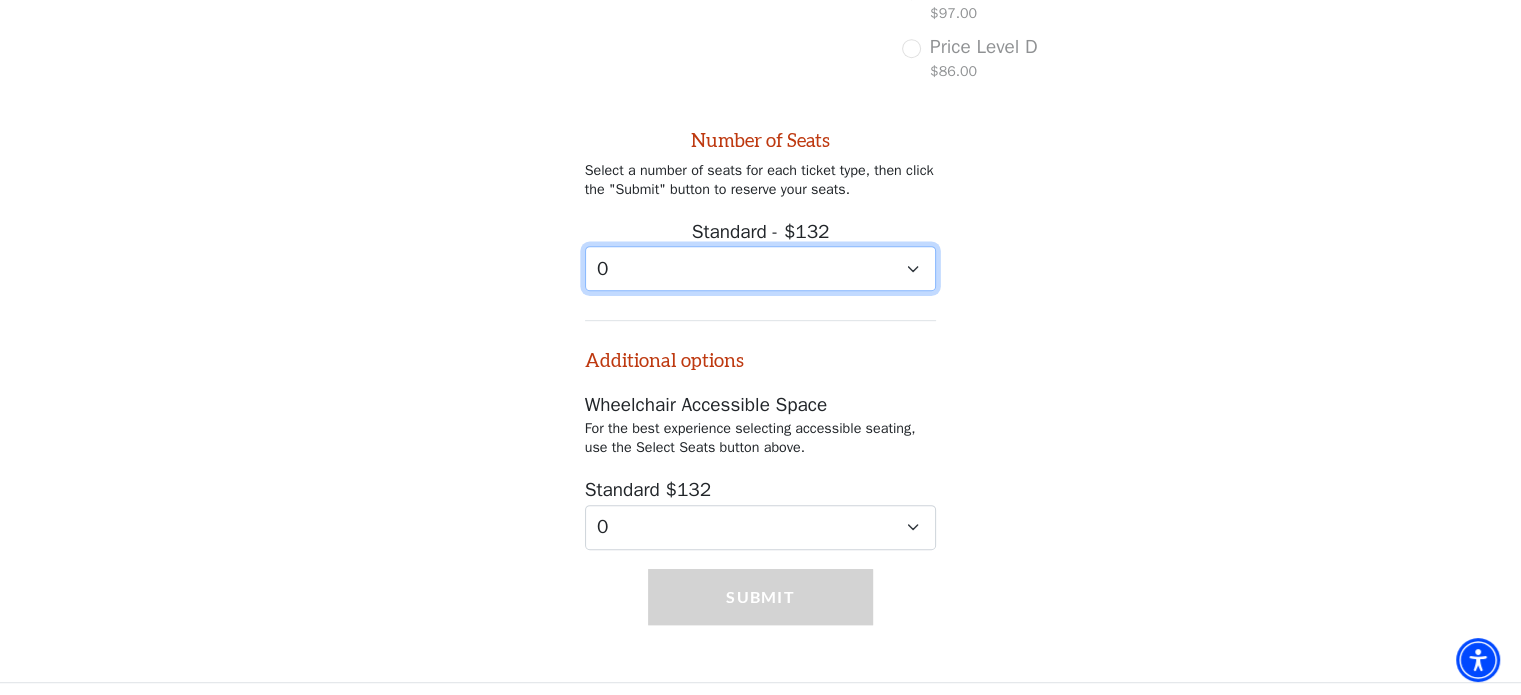 click on "0 1 2 3 4 5 6 7 8 9" at bounding box center [761, 268] 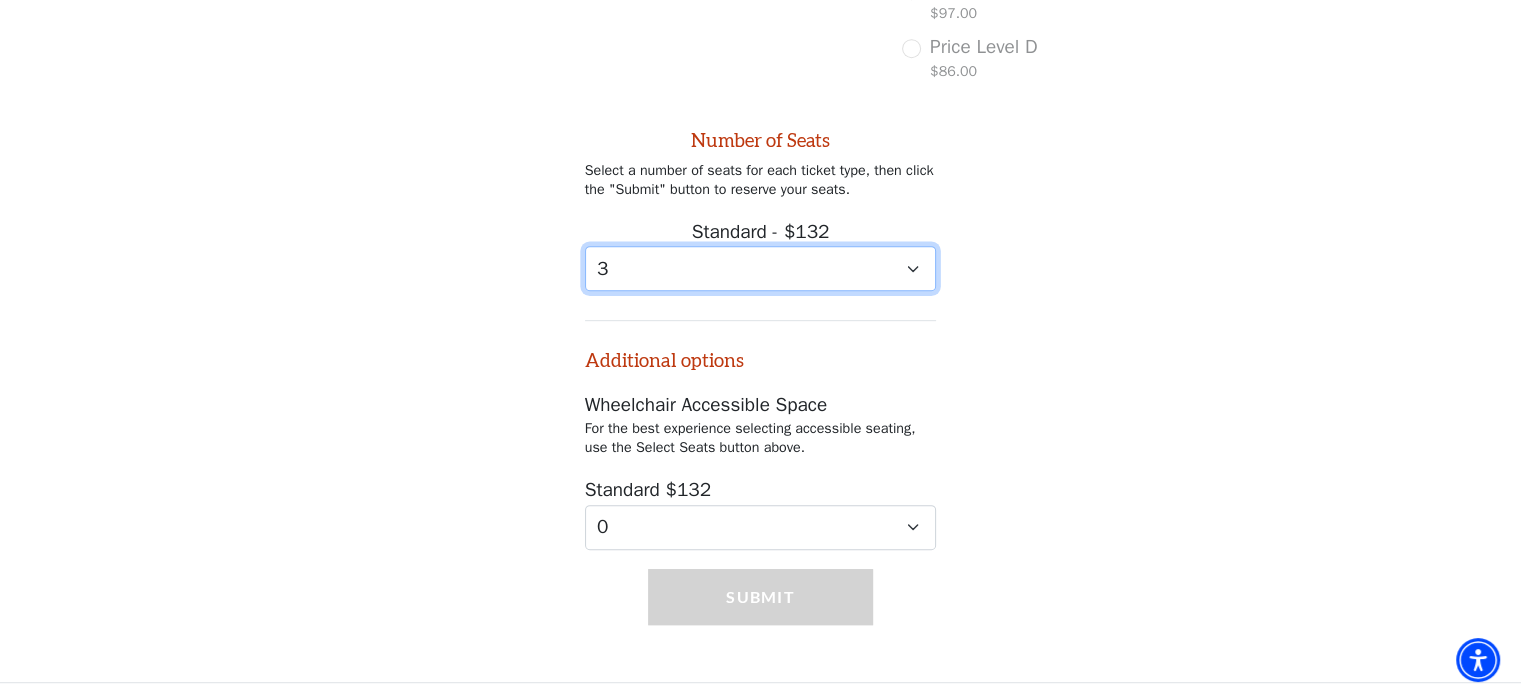 click on "0 1 2 3 4 5 6 7 8 9" at bounding box center [761, 268] 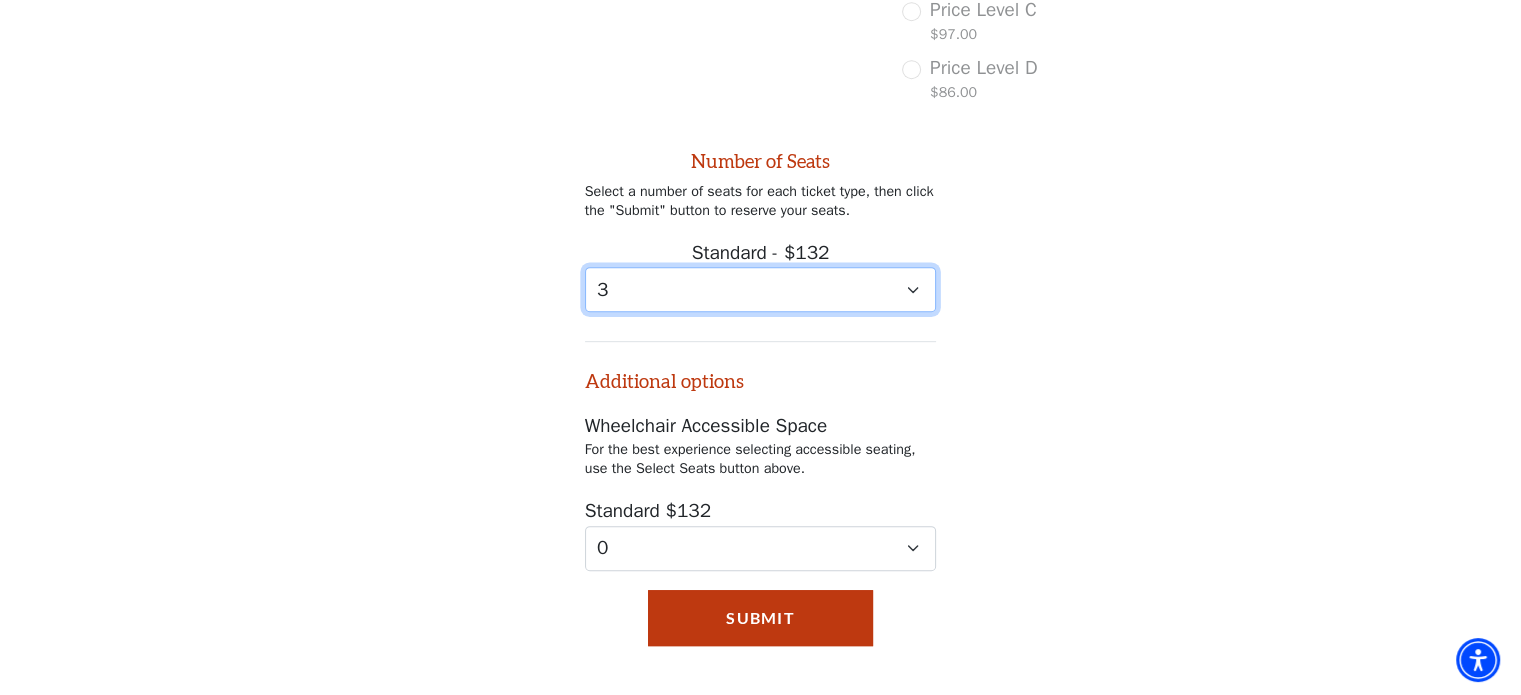 scroll, scrollTop: 965, scrollLeft: 0, axis: vertical 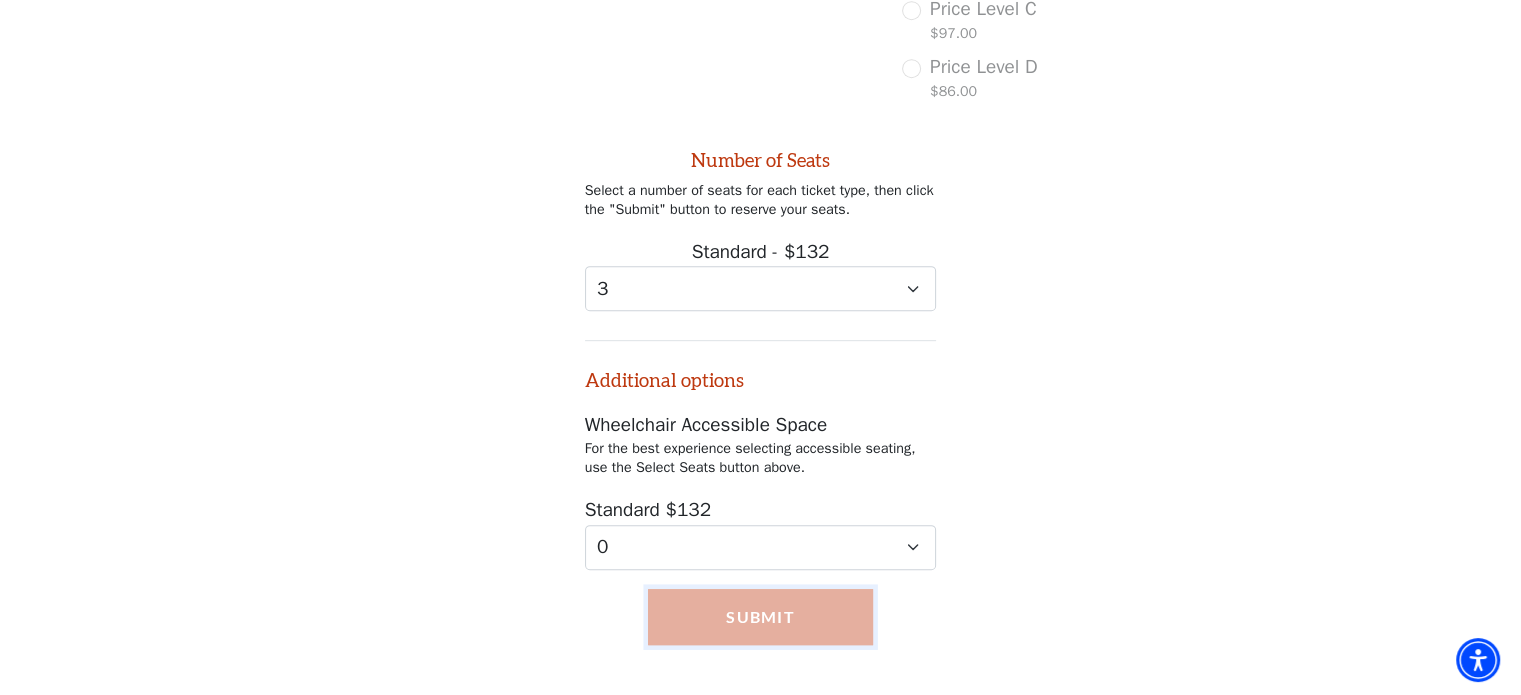 click on "Submit" at bounding box center (760, 617) 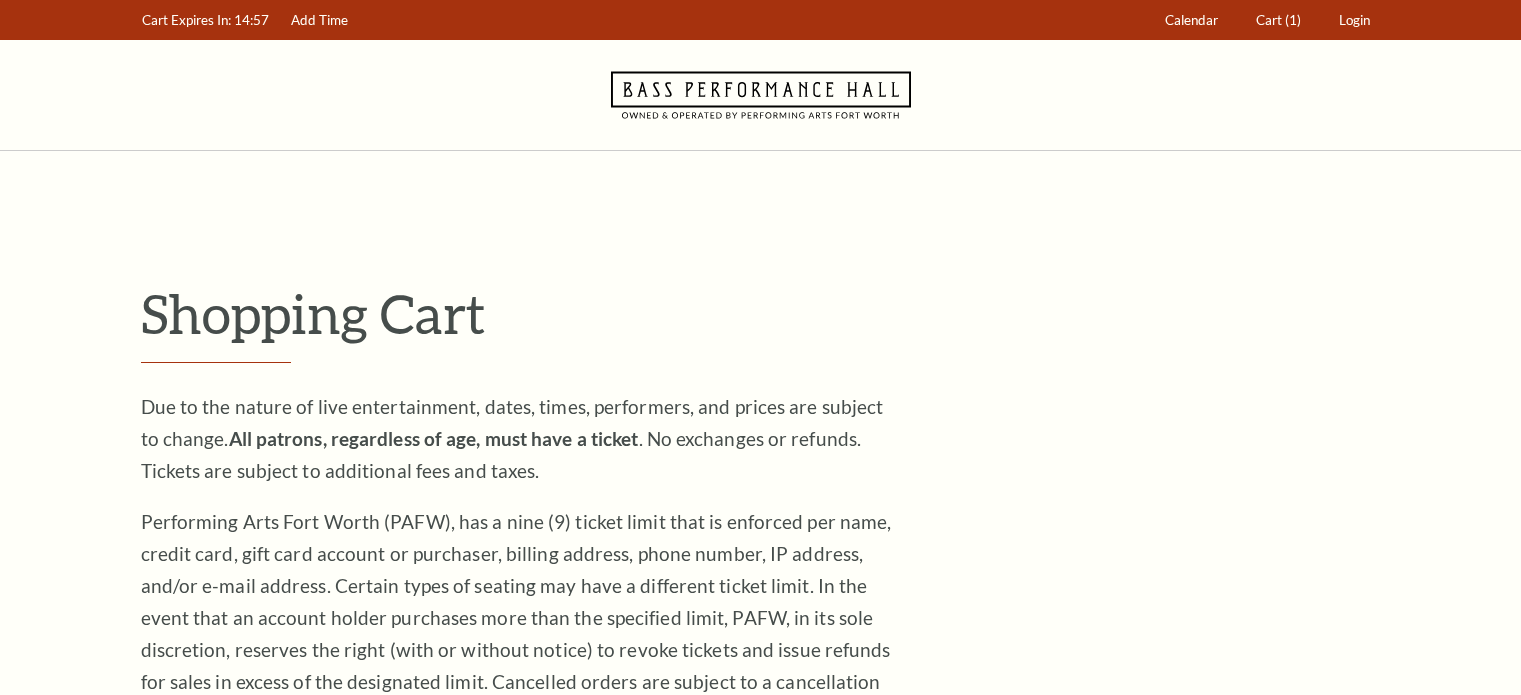 scroll, scrollTop: 0, scrollLeft: 0, axis: both 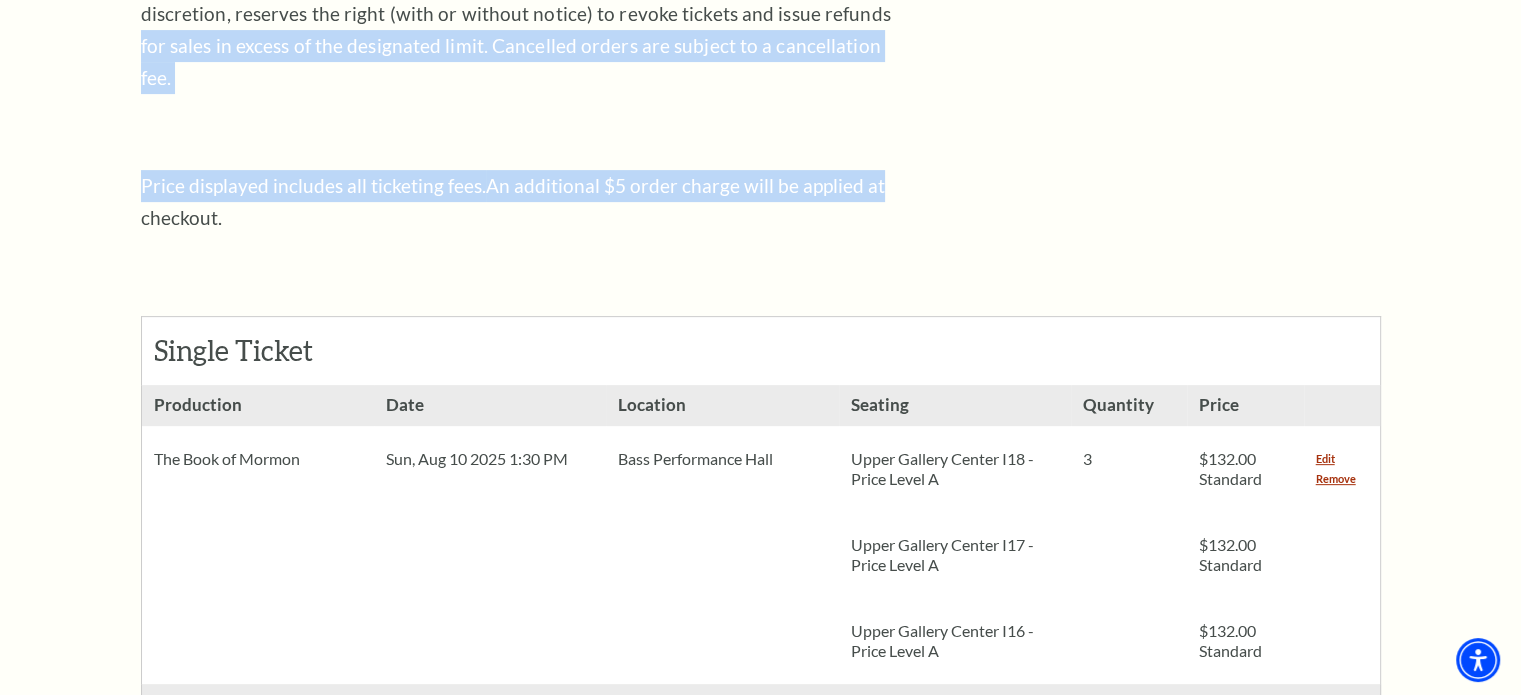 drag, startPoint x: 1298, startPoint y: 7, endPoint x: 1034, endPoint y: -108, distance: 287.96005 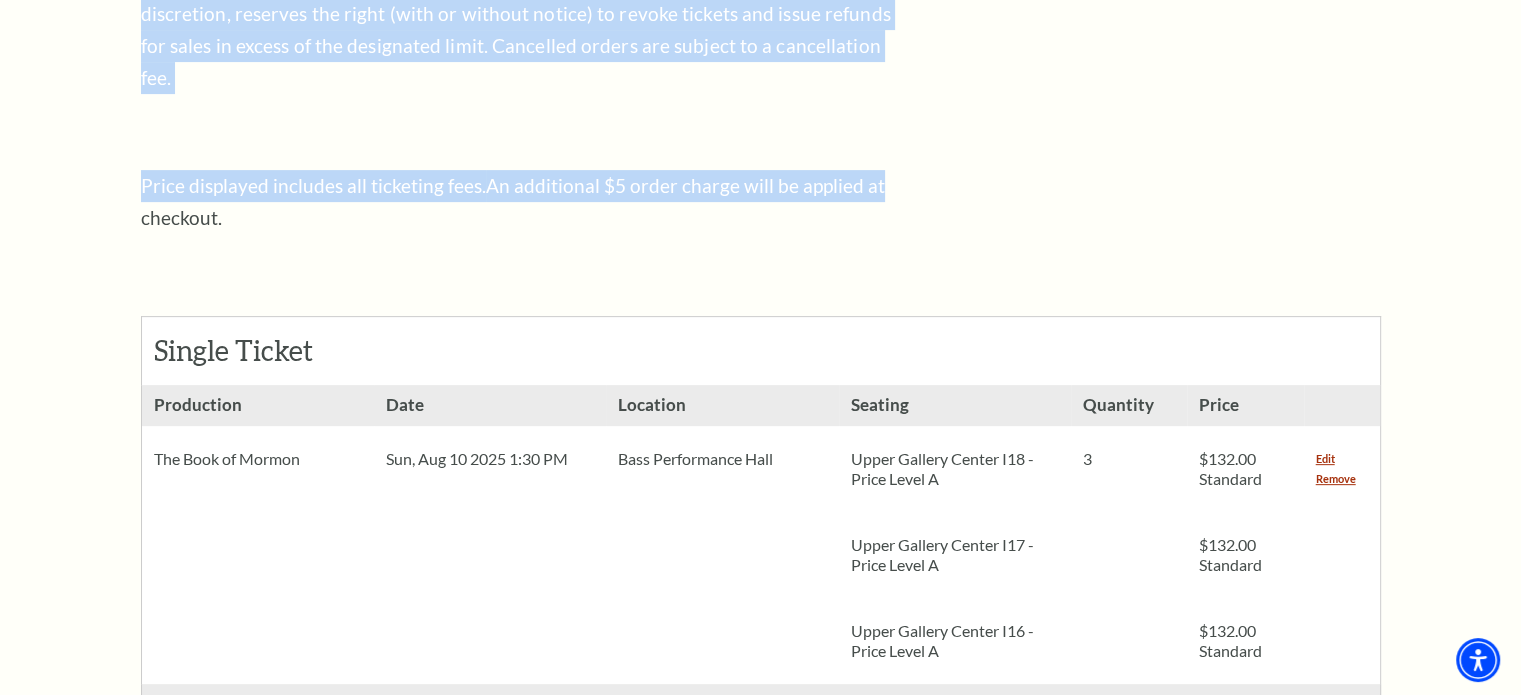 click on "Shopping Cart
Due to the nature of live entertainment, dates, times, performers, and prices are subject to change.  All patrons, regardless of age, must have a ticket . No exchanges or refunds. Tickets are subject to additional fees and taxes.
Performing Arts Fort Worth (PAFW), has a nine (9) ticket limit that is enforced per name, credit card, gift card account or purchaser, billing address, phone number, IP address, and/or e-mail address. Certain types of seating may have a different ticket limit. In the event that an account holder purchases more than the specified limit, PAFW, in its sole discretion, reserves the right (with or without notice) to revoke tickets and issue refunds for sales in excess of the designated limit. Cancelled orders are subject to a cancellation fee." at bounding box center (761, 738) 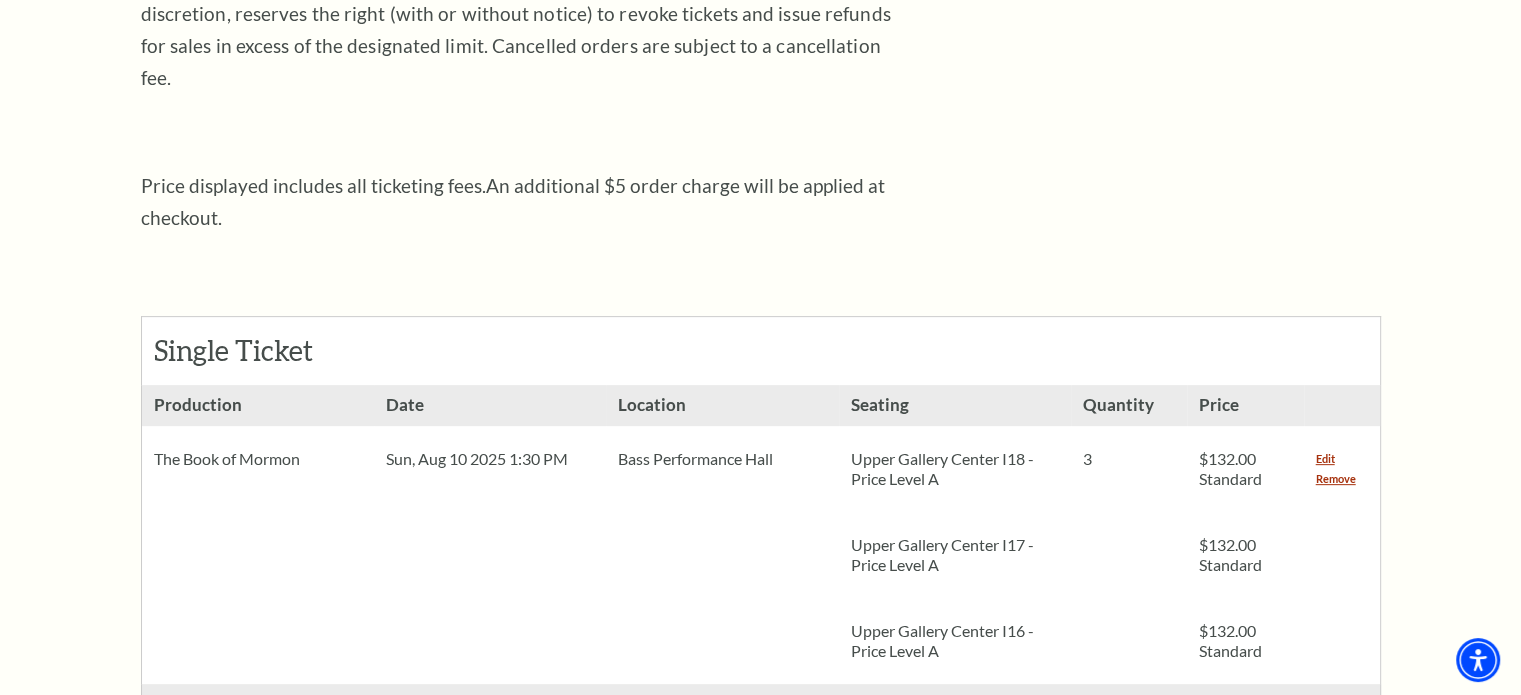 click on "Shopping Cart
Due to the nature of live entertainment, dates, times, performers, and prices are subject to change.  All patrons, regardless of age, must have a ticket . No exchanges or refunds. Tickets are subject to additional fees and taxes.
Performing Arts Fort Worth (PAFW), has a nine (9) ticket limit that is enforced per name, credit card, gift card account or purchaser, billing address, phone number, IP address, and/or e-mail address. Certain types of seating may have a different ticket limit. In the event that an account holder purchases more than the specified limit, PAFW, in its sole discretion, reserves the right (with or without notice) to revoke tickets and issue refunds for sales in excess of the designated limit. Cancelled orders are subject to a cancellation fee." at bounding box center (761, 738) 